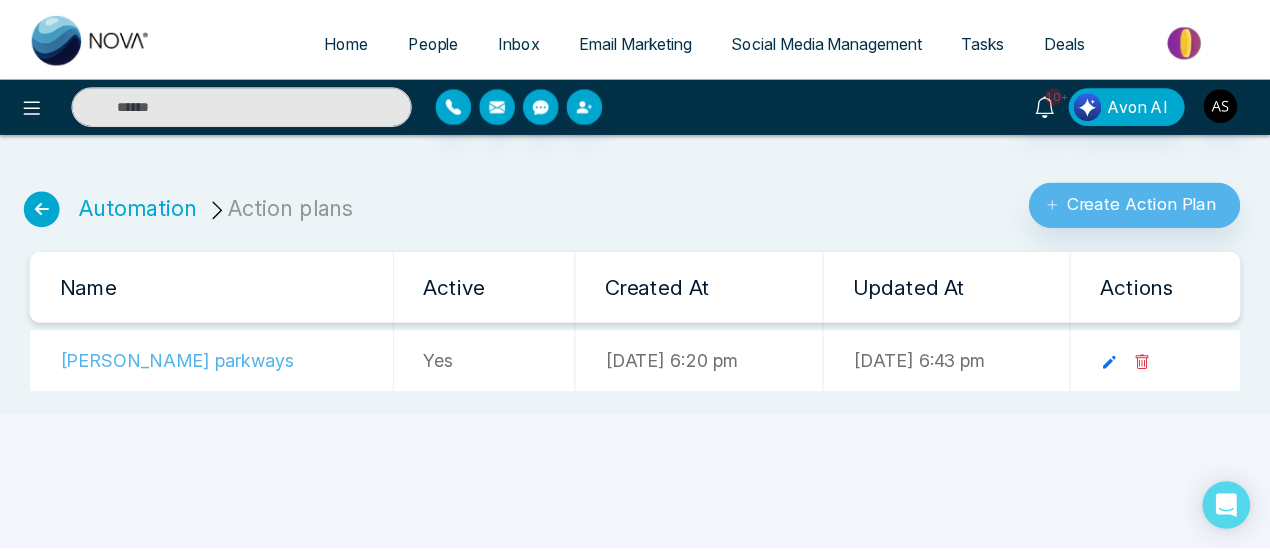 scroll, scrollTop: 0, scrollLeft: 0, axis: both 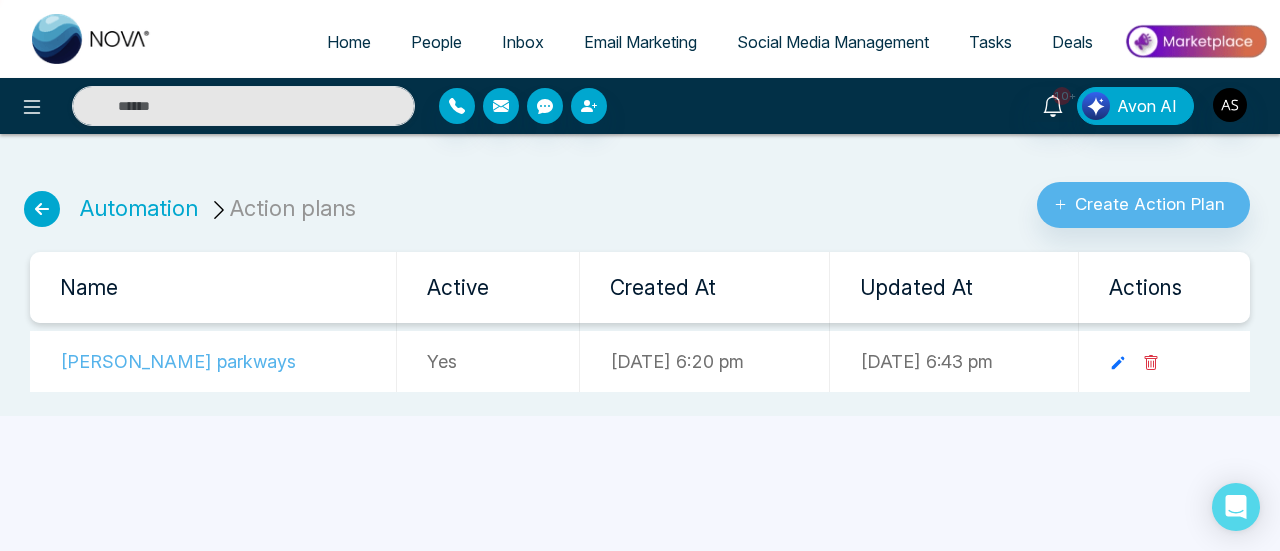 click on "Home People Inbox Email Marketing Social Media Management Tasks Deals 10+ Avon AI Automation   Action plans    Create Action Plan Name Active Created At Updated At Actions [PERSON_NAME] parkways Yes [DATE] 6:20 pm [DATE] 6:43 pm" at bounding box center [640, 275] 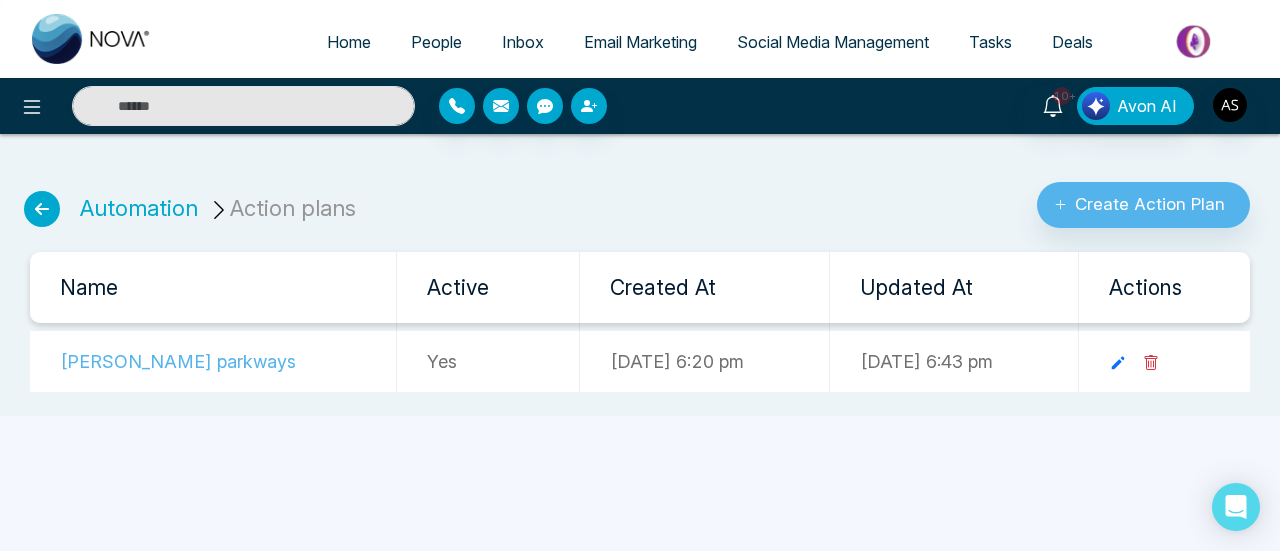 click on "Email Marketing" at bounding box center [640, 42] 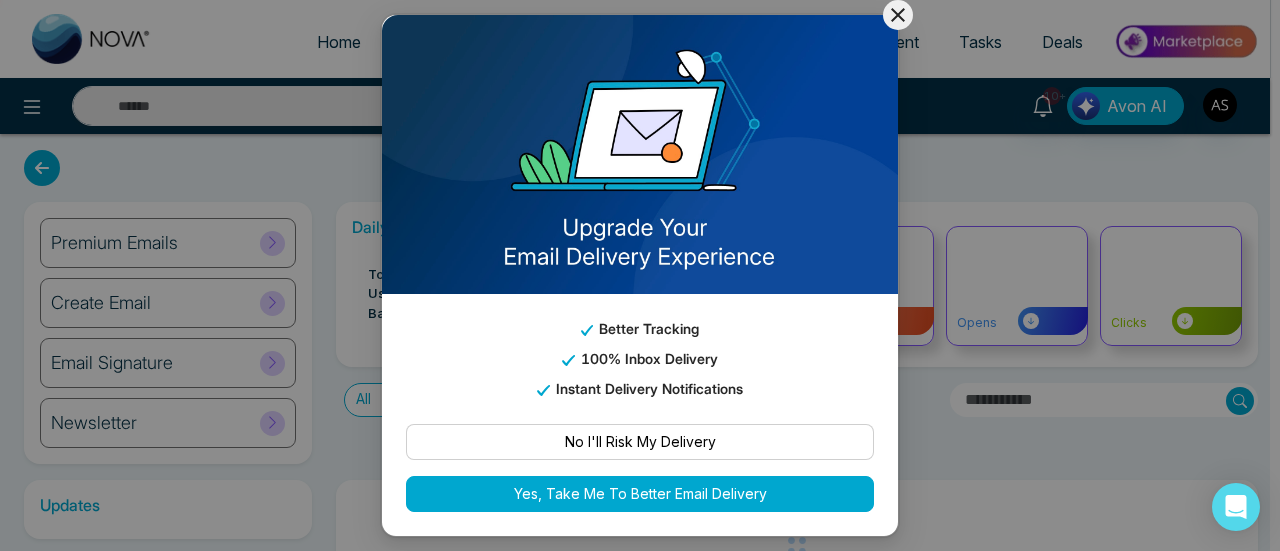 click 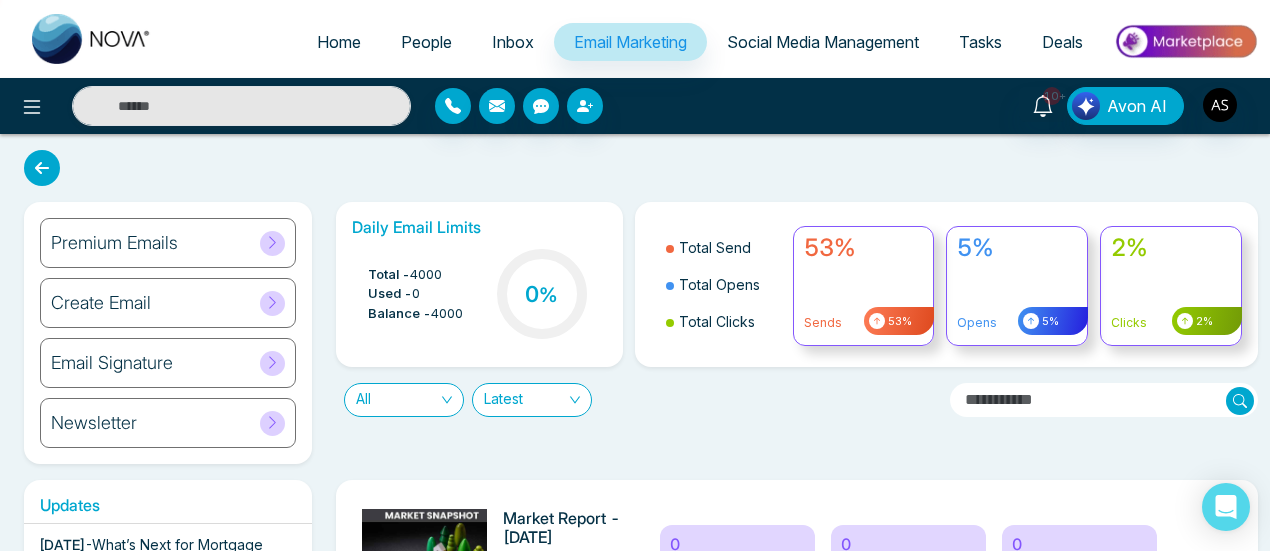 click on "Premium Emails" at bounding box center [168, 243] 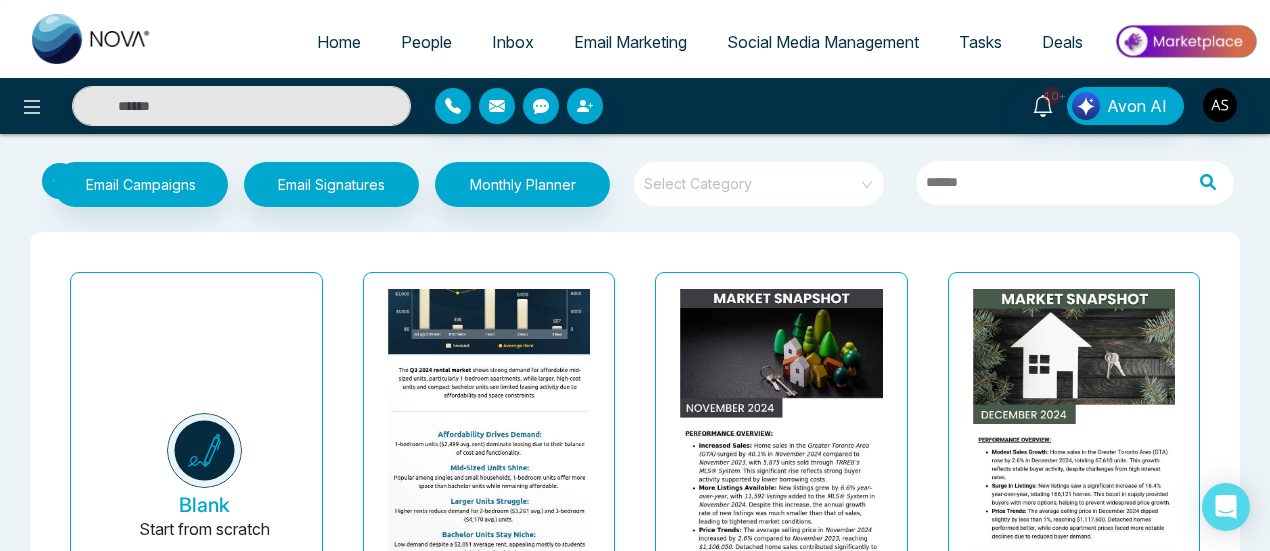 click at bounding box center (488, 465) 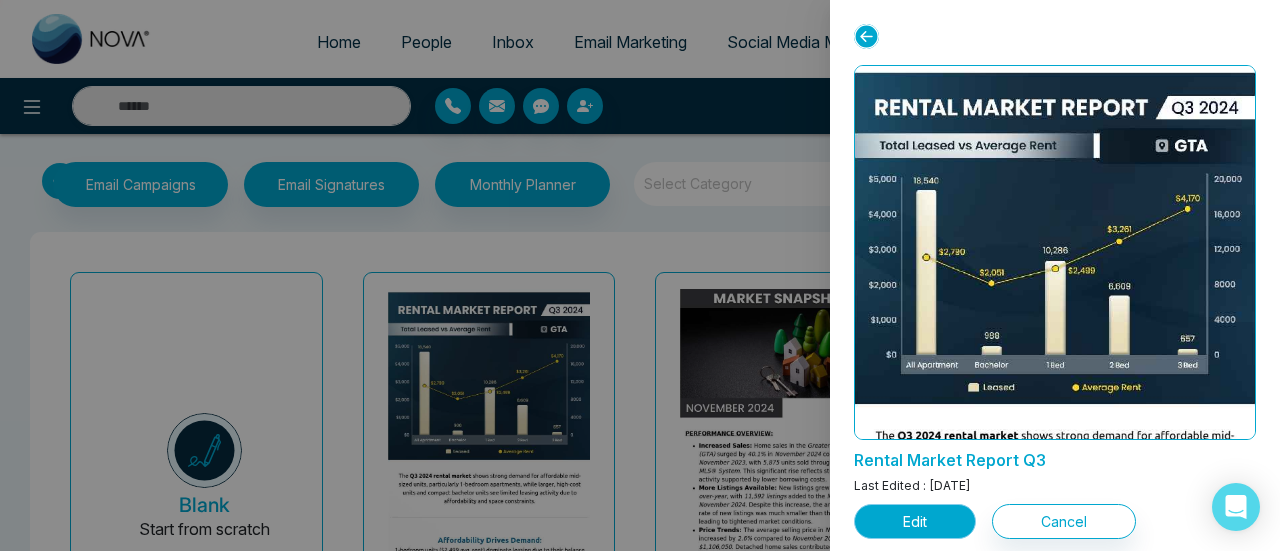 click on "Edit" at bounding box center (915, 521) 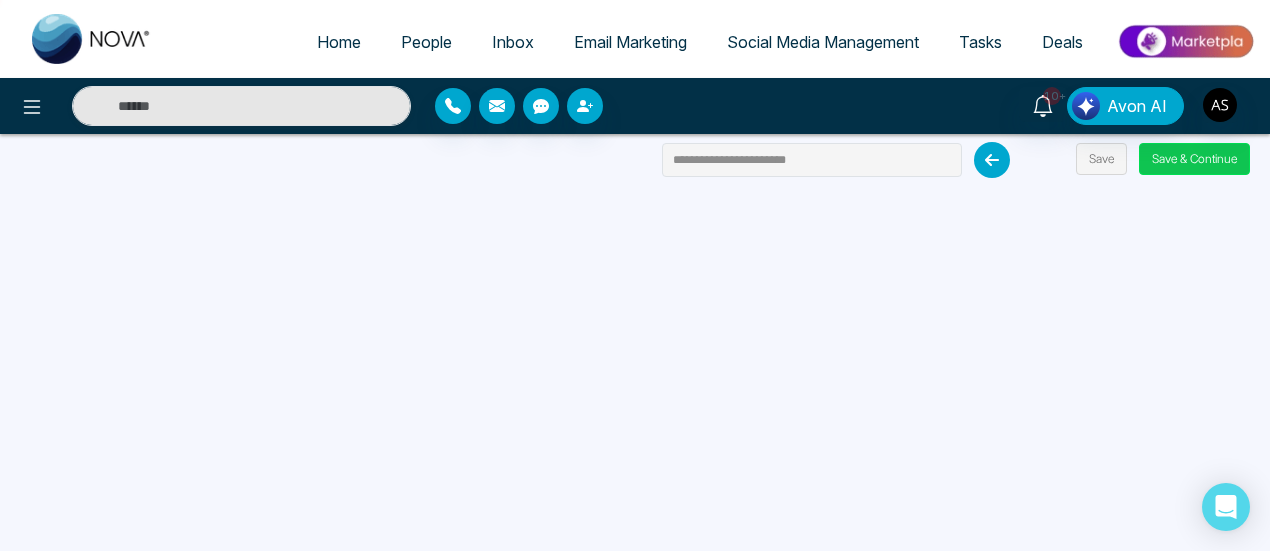 click on "Save & Continue" at bounding box center [1194, 159] 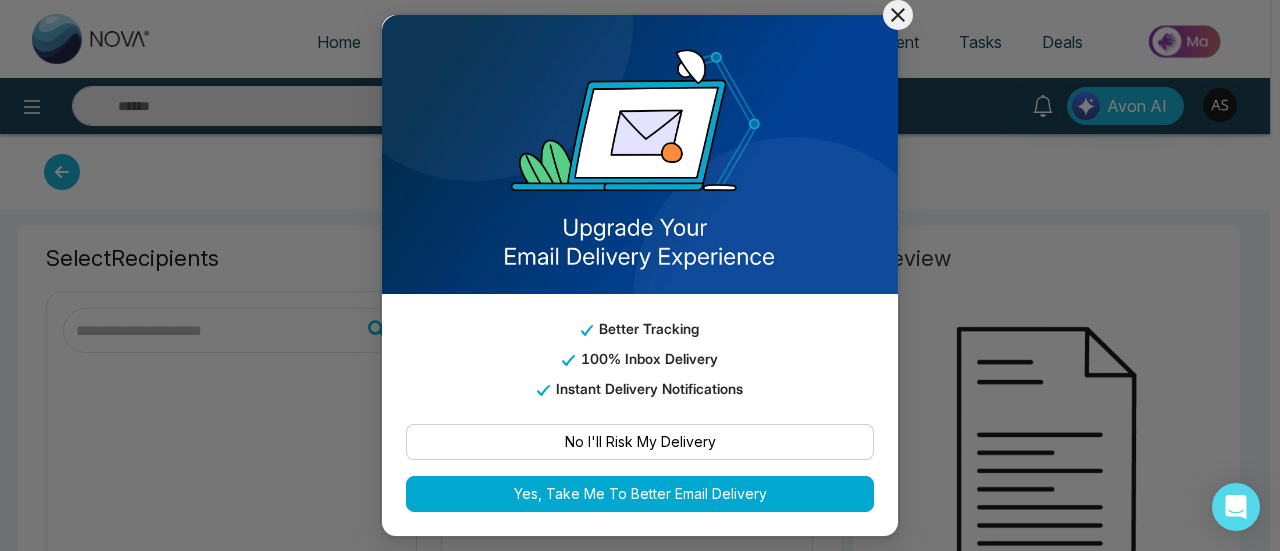 click on "Better Tracking 100% Inbox Delivery Instant Delivery Notifications   No I'll Risk My Delivery   Yes, Take Me To Better Email Delivery" at bounding box center [640, 275] 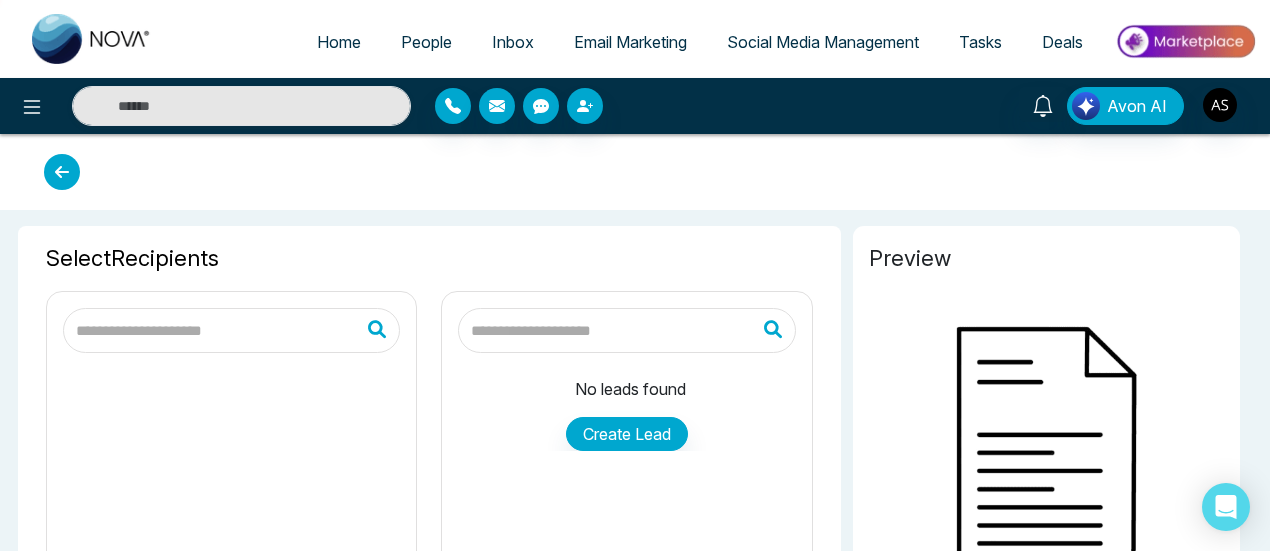 type on "**********" 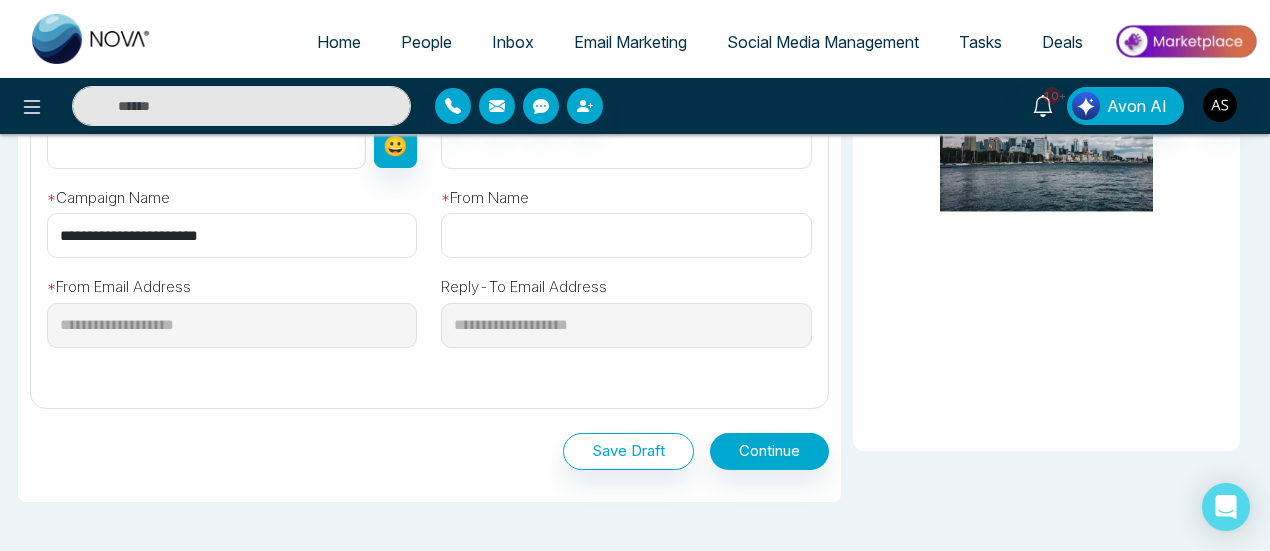 scroll, scrollTop: 536, scrollLeft: 0, axis: vertical 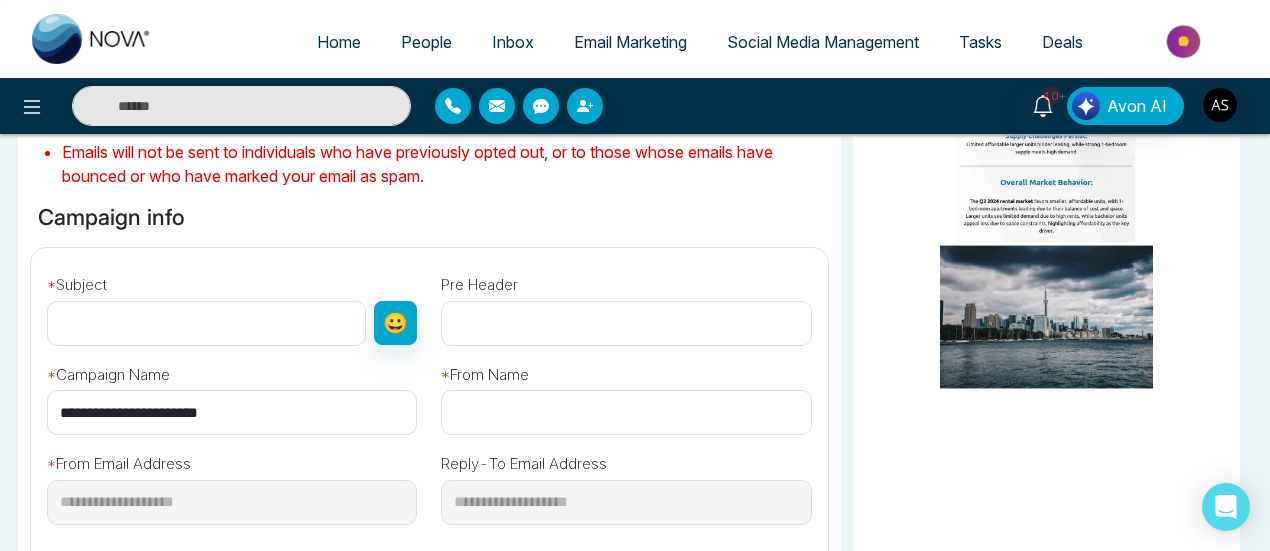 click at bounding box center (206, 323) 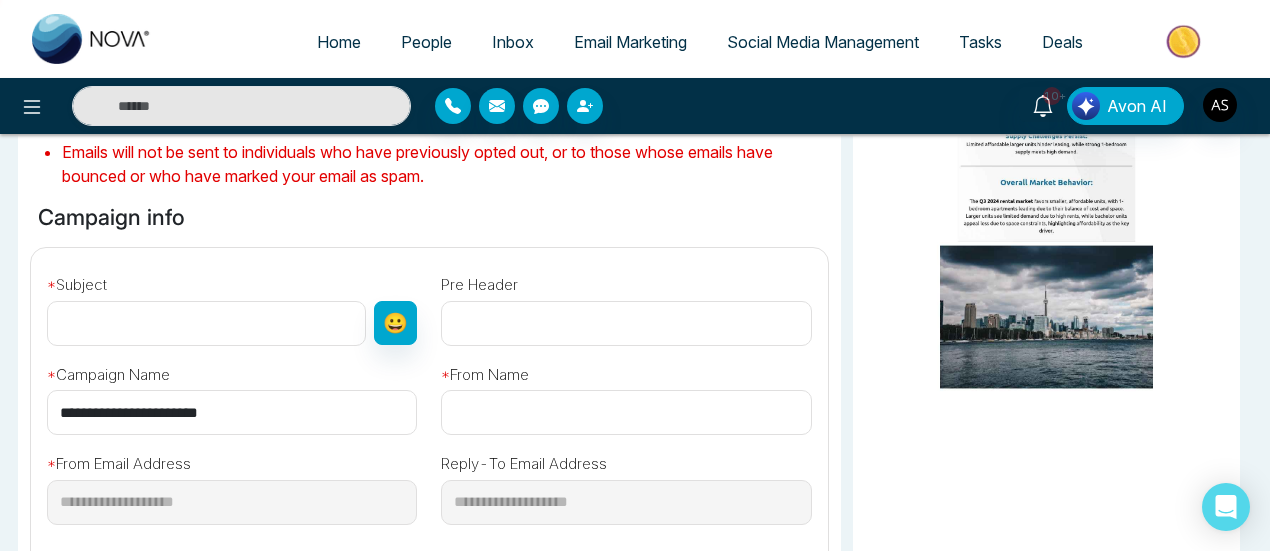 type on "**********" 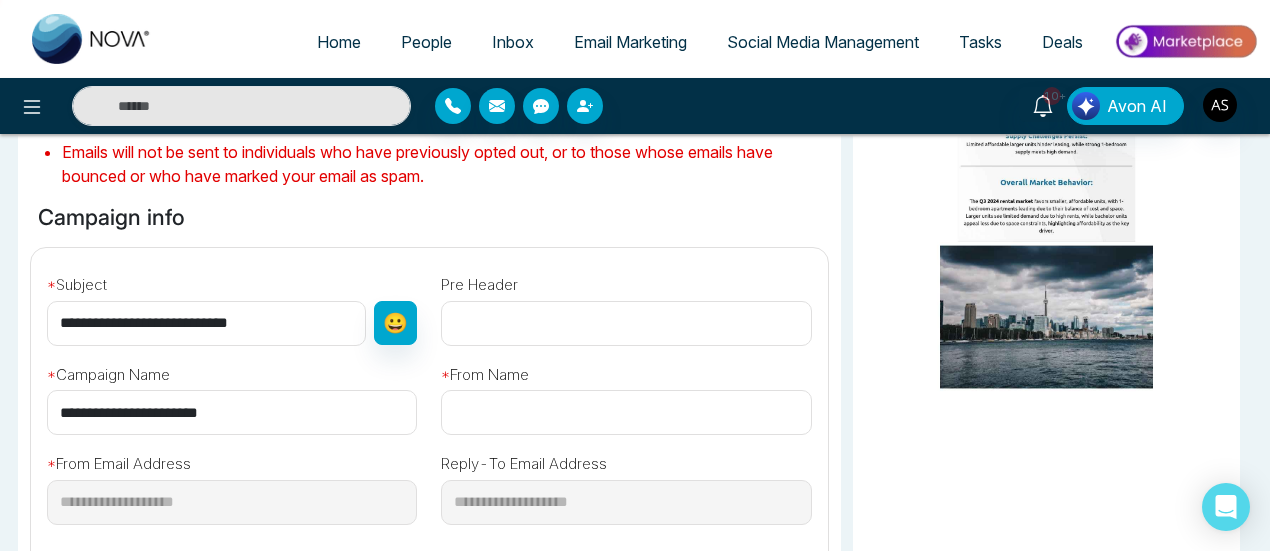 click at bounding box center [626, 323] 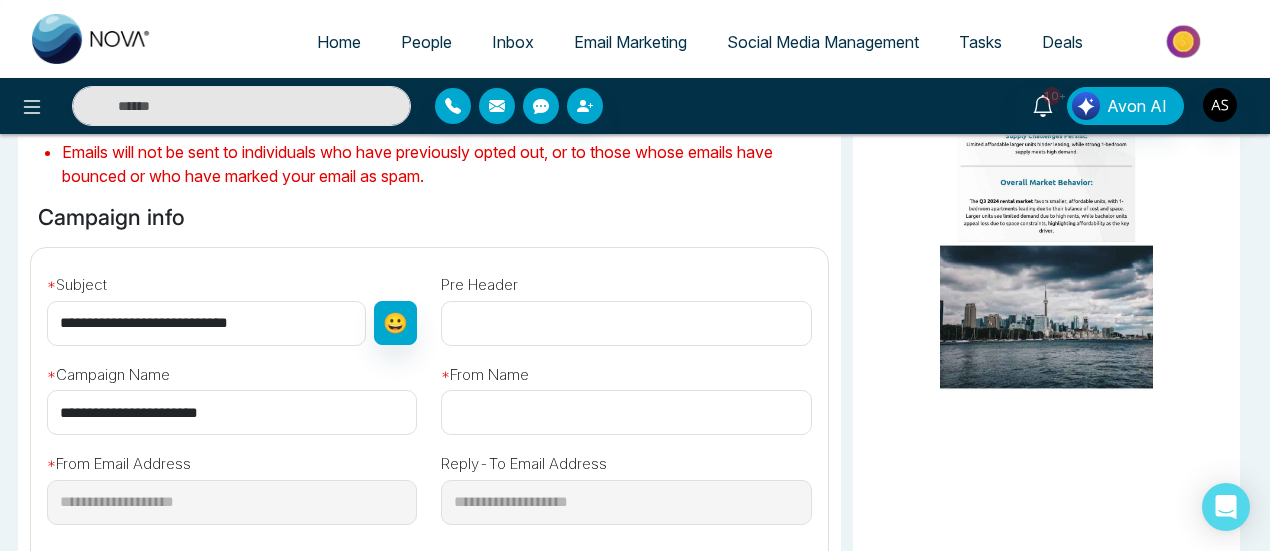 click on "**********" at bounding box center [232, 412] 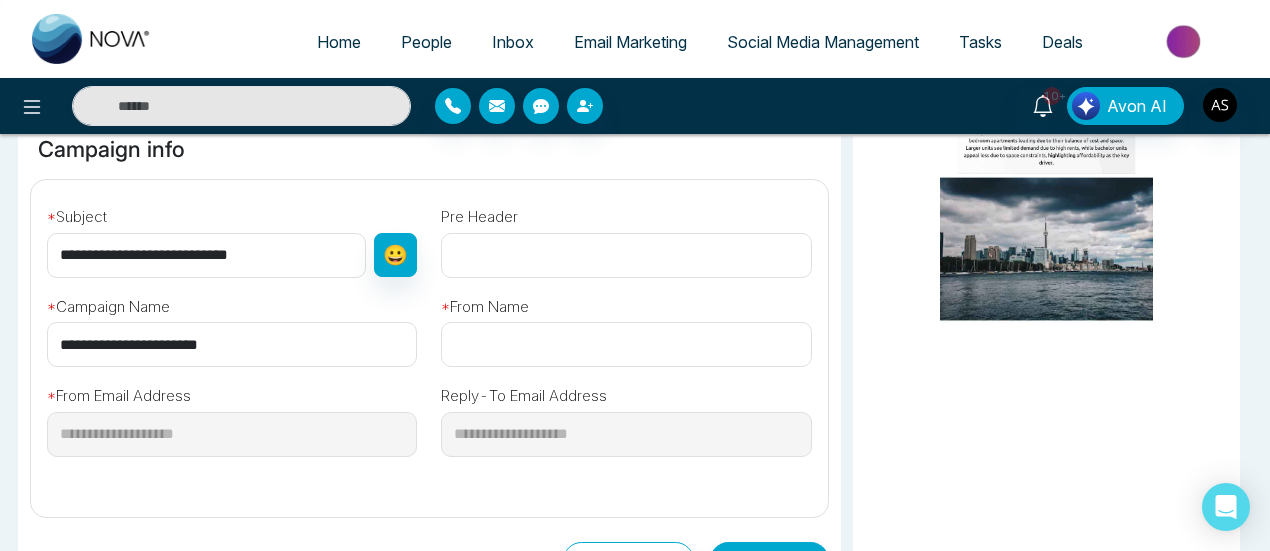 scroll, scrollTop: 636, scrollLeft: 0, axis: vertical 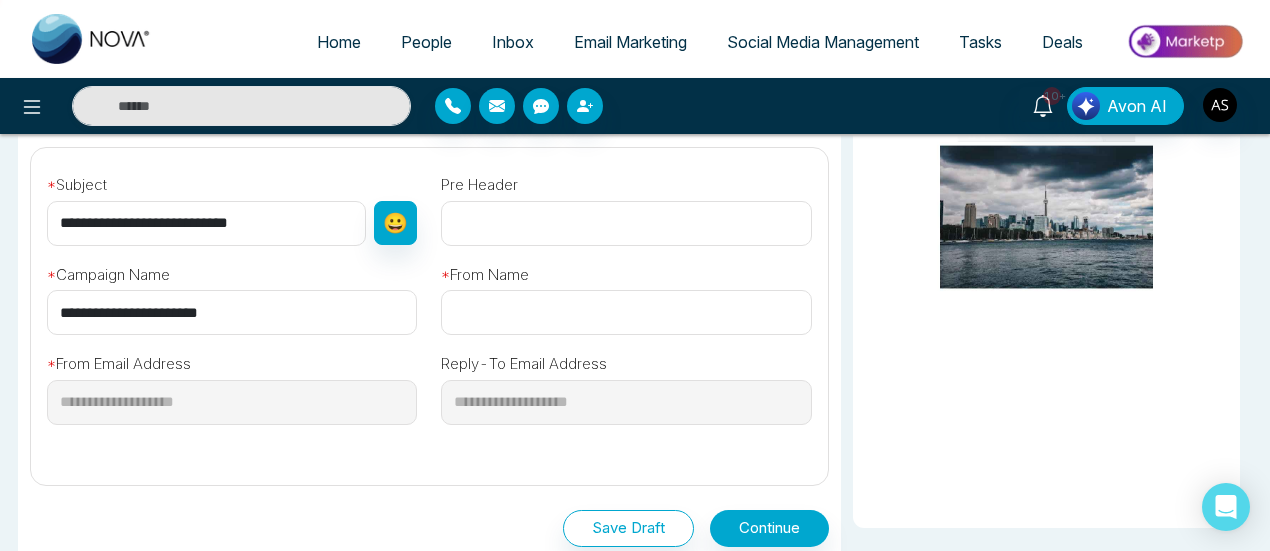 click at bounding box center (626, 312) 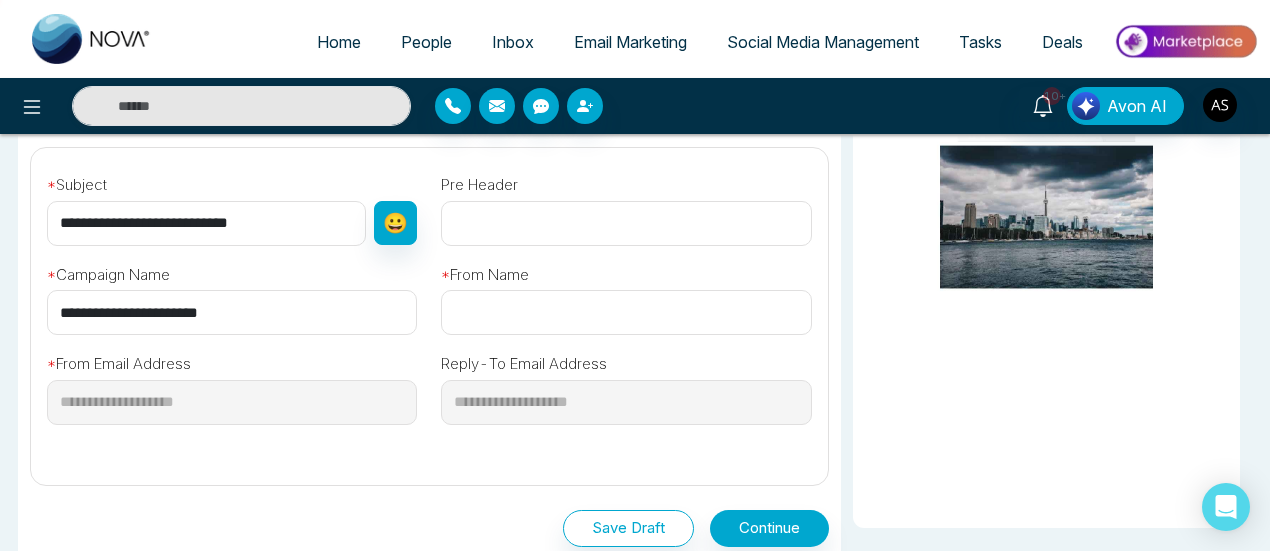 type on "**********" 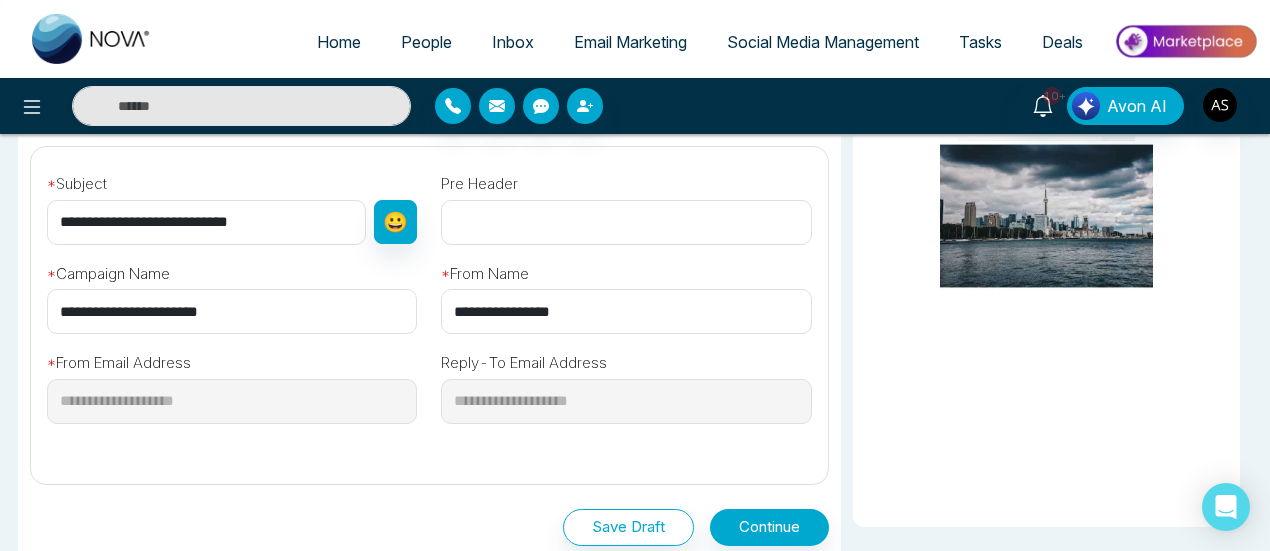 scroll, scrollTop: 636, scrollLeft: 0, axis: vertical 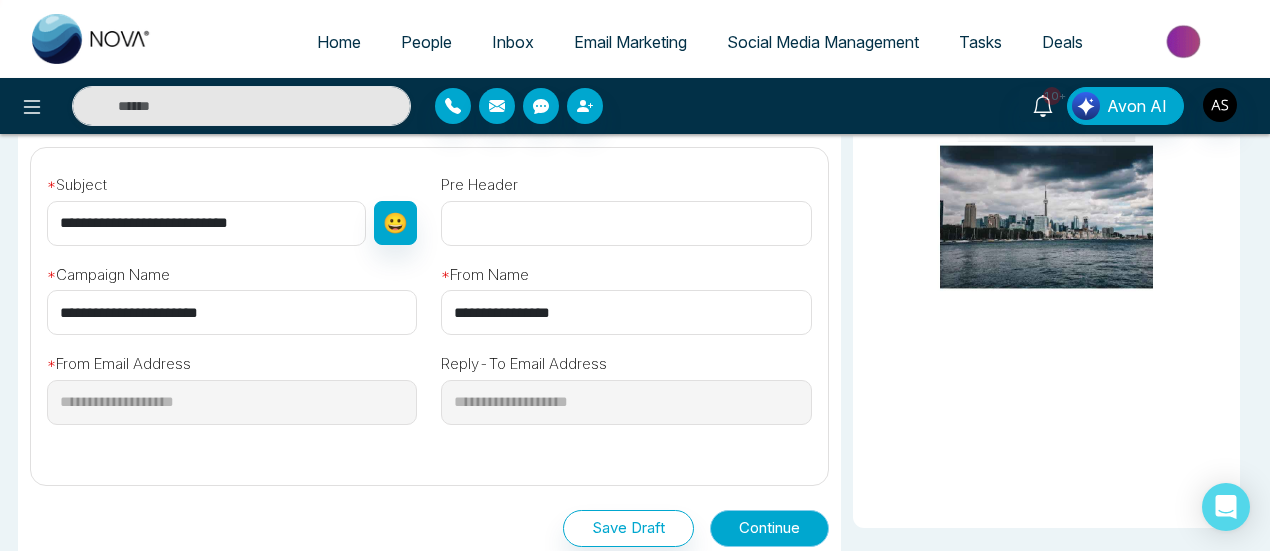 click on "Continue" at bounding box center [769, 528] 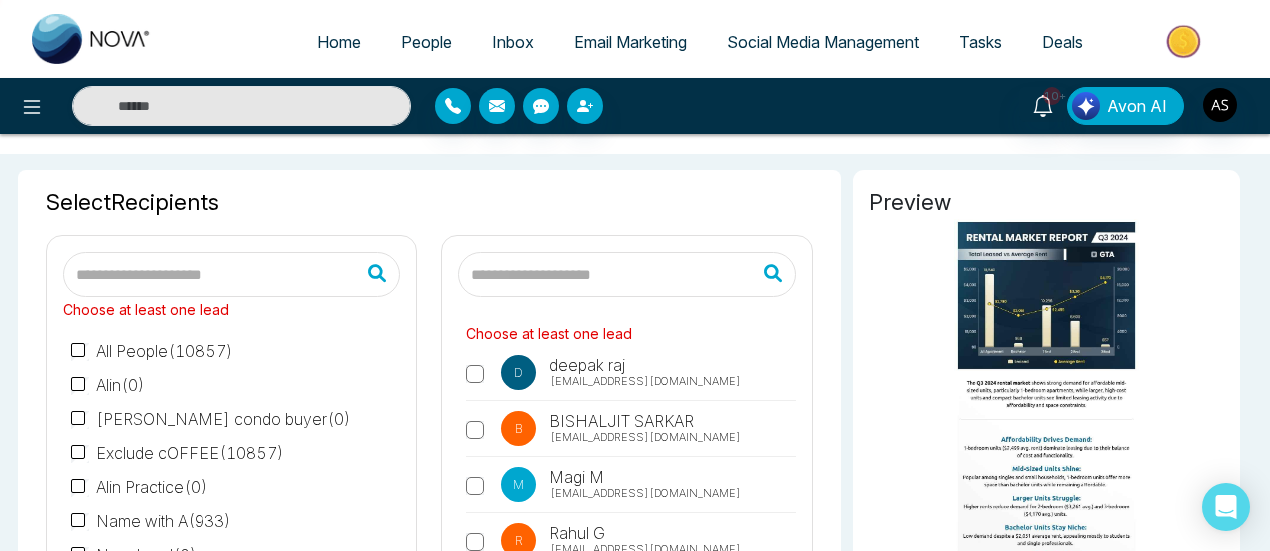 scroll, scrollTop: 62, scrollLeft: 0, axis: vertical 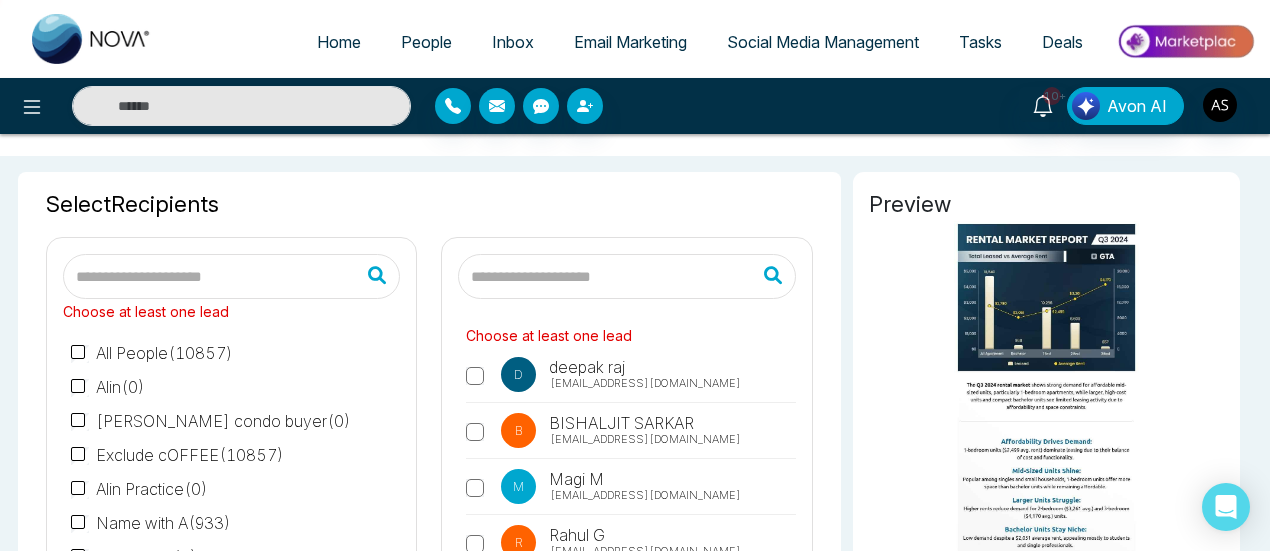 click on "[EMAIL_ADDRESS][DOMAIN_NAME]" at bounding box center (645, 439) 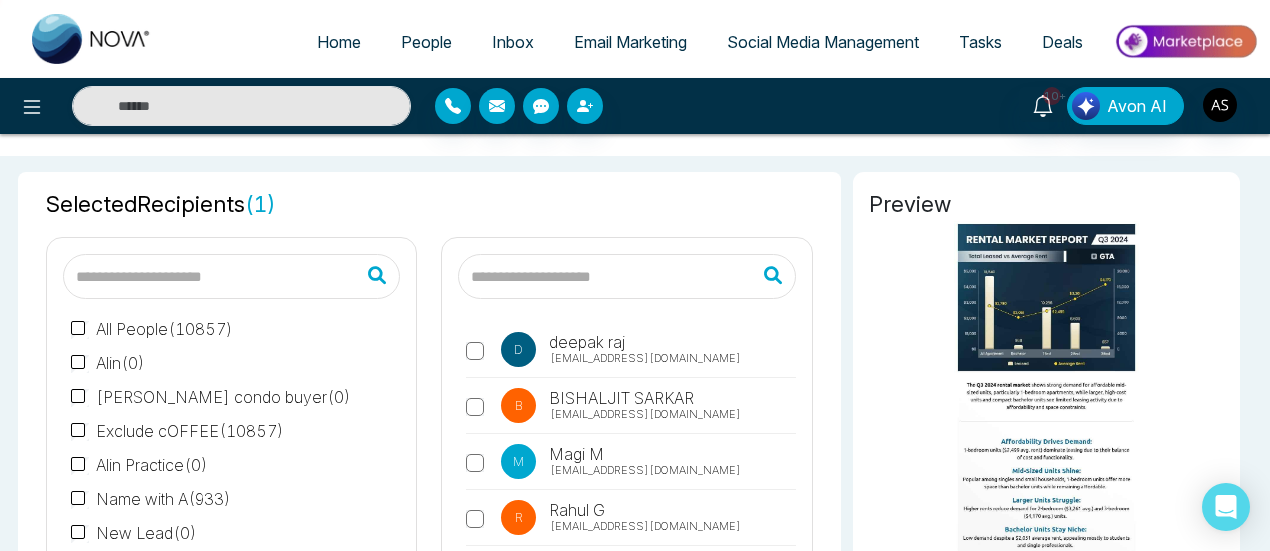 scroll, scrollTop: 0, scrollLeft: 0, axis: both 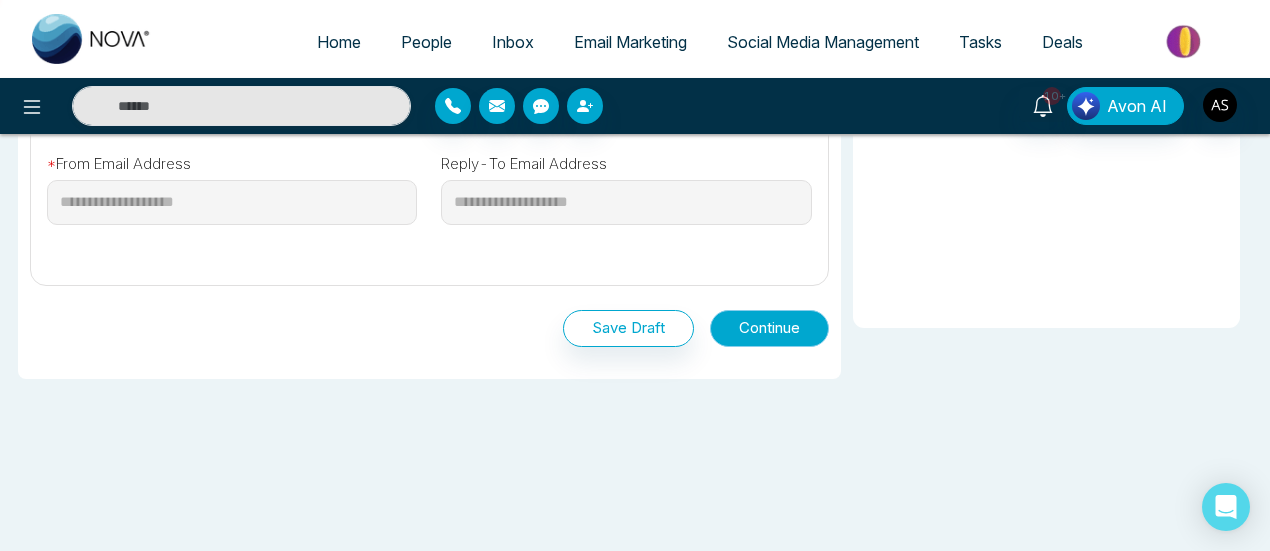click on "Continue" at bounding box center (769, 328) 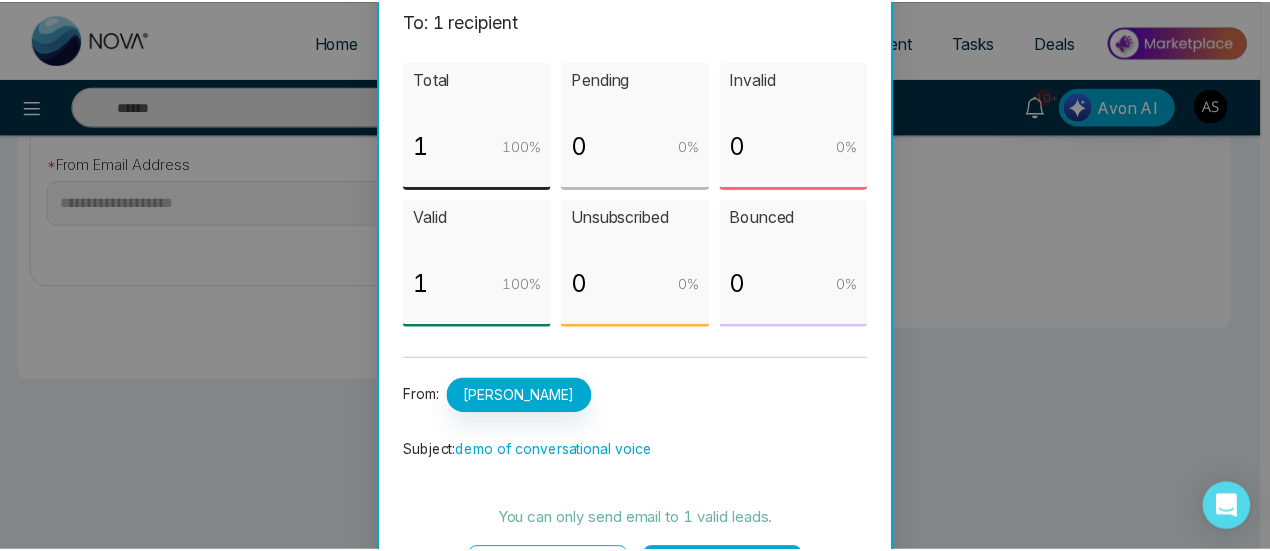 scroll, scrollTop: 128, scrollLeft: 0, axis: vertical 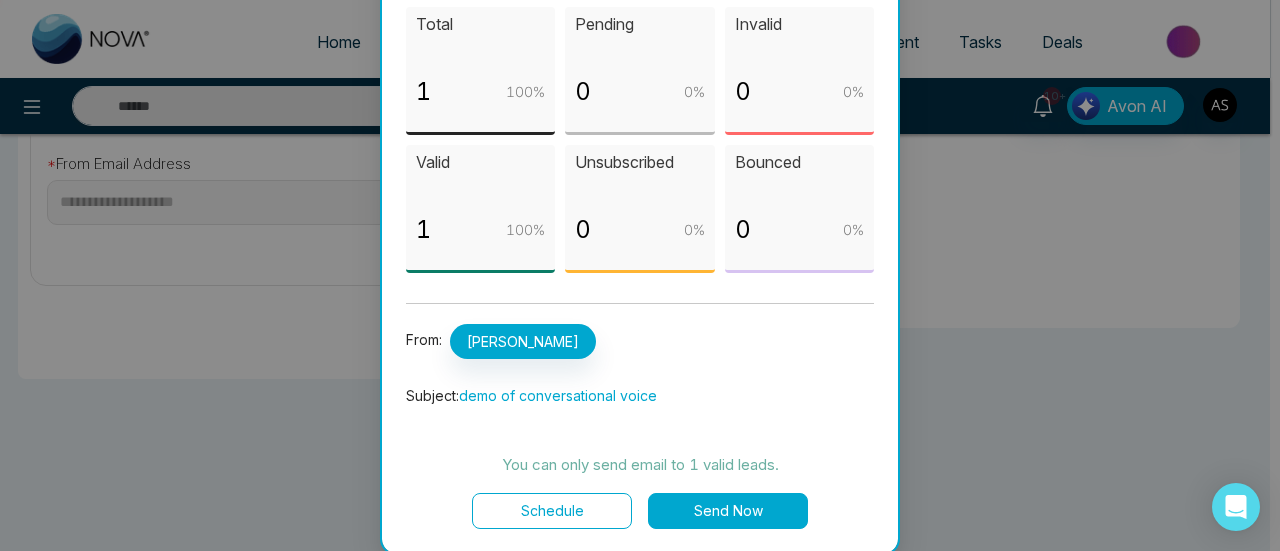 click on "You're almost done! To:   1   recipient Total 1 100 % Pending 0 0 % Invalid 0 0 % [DEMOGRAPHIC_DATA] 1 100 % Unsubscribed 0 0 % Bounced 0 0 % From:  [PERSON_NAME] Subject:  demo of conversational voice You can only send email to   1   valid leads. Schedule Send Now" at bounding box center (640, 275) 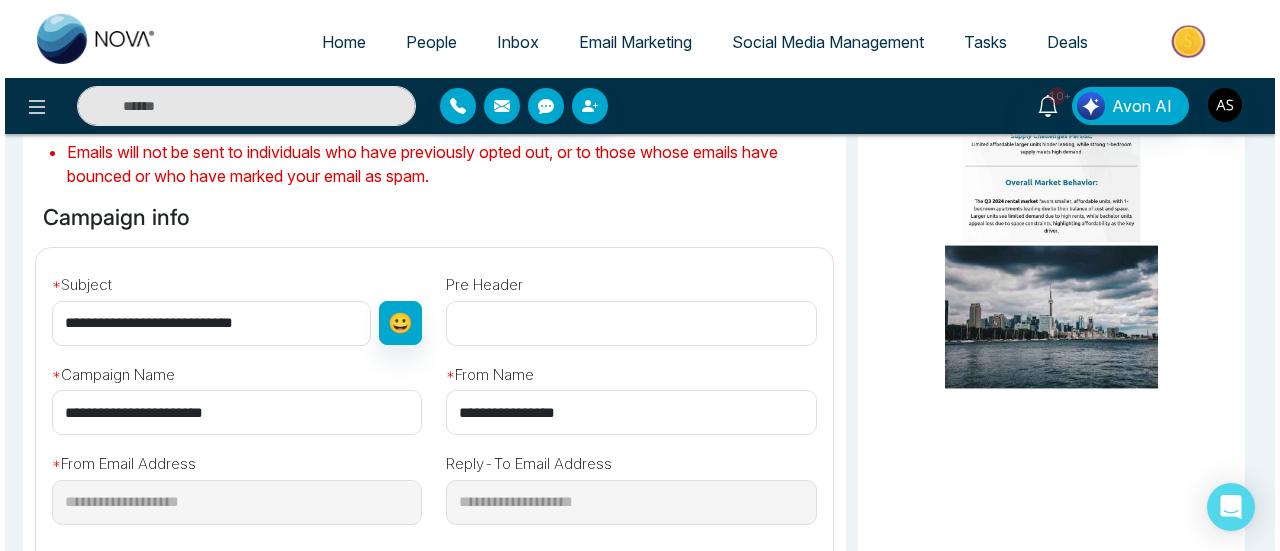 scroll, scrollTop: 536, scrollLeft: 0, axis: vertical 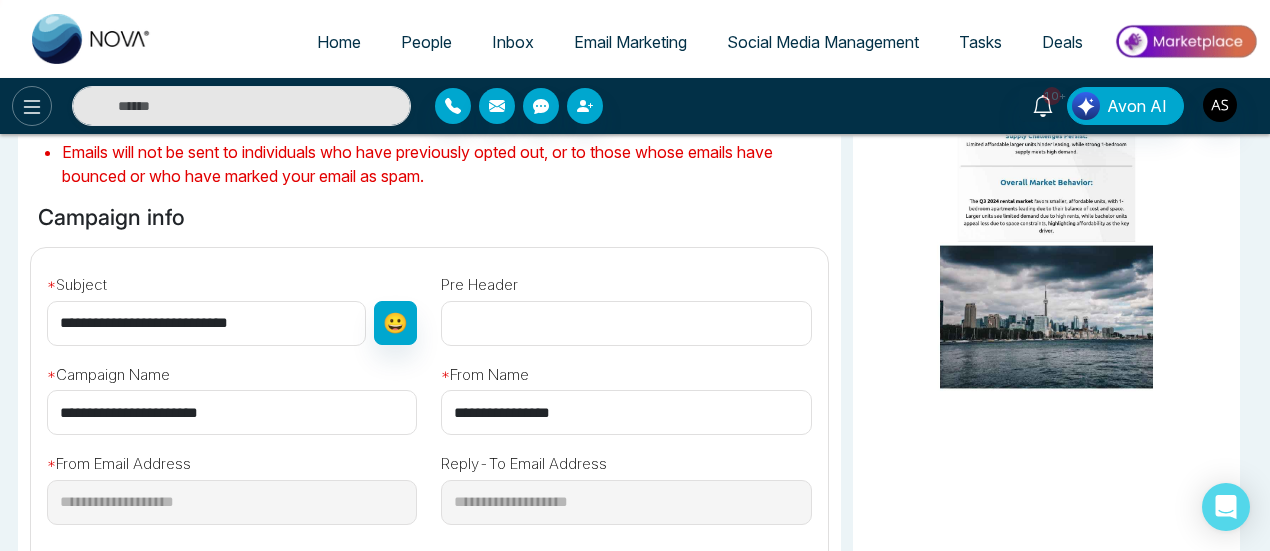 click 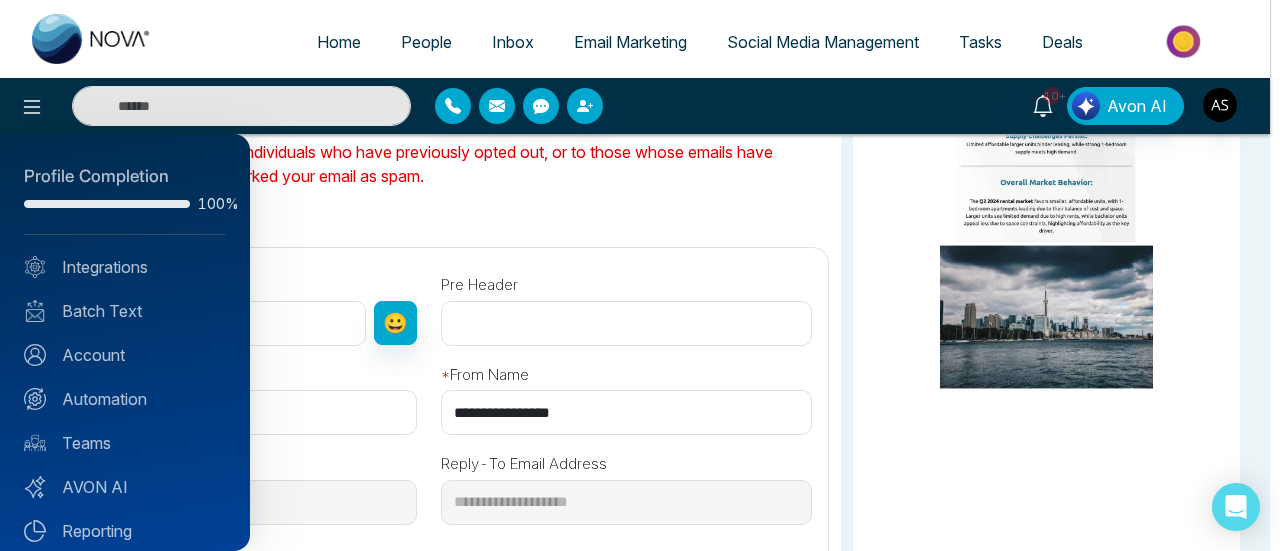 click at bounding box center [640, 275] 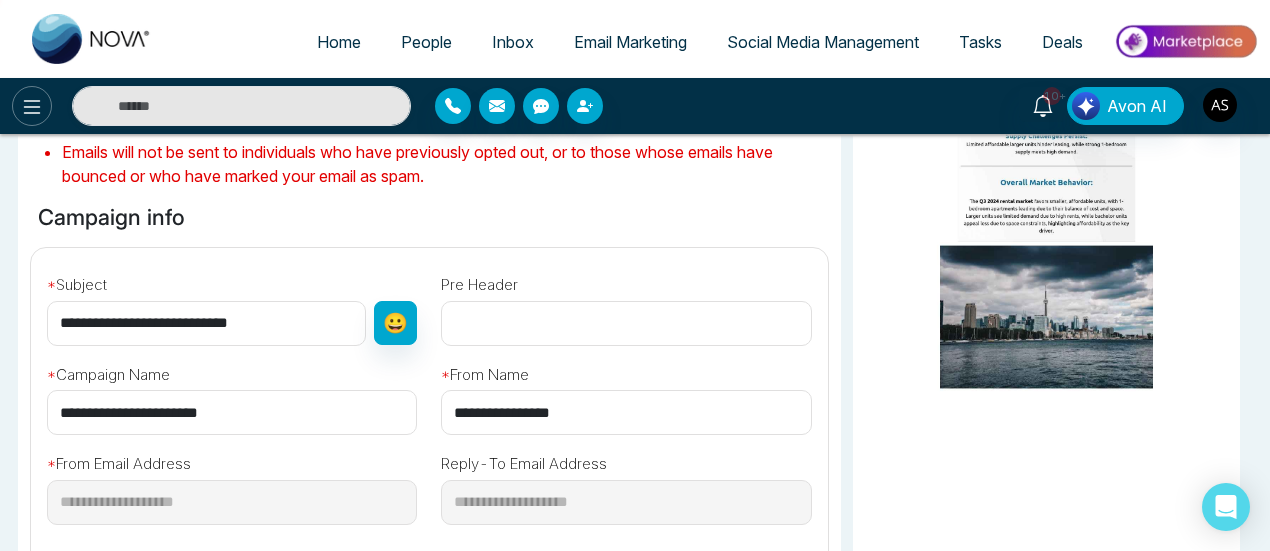 click 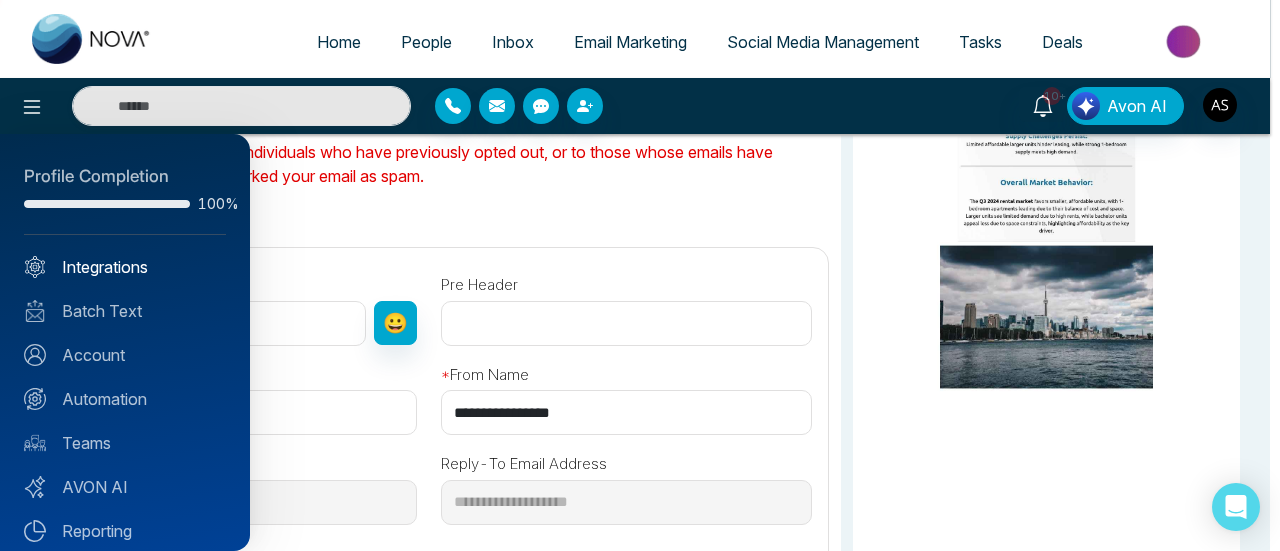 click on "Integrations" at bounding box center (125, 267) 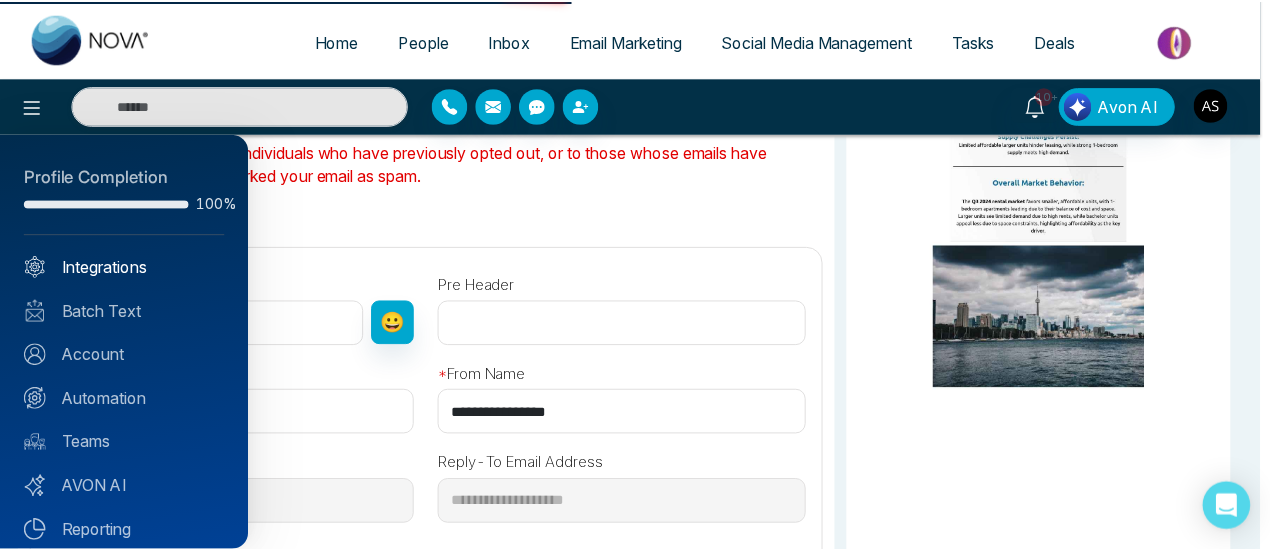scroll, scrollTop: 0, scrollLeft: 0, axis: both 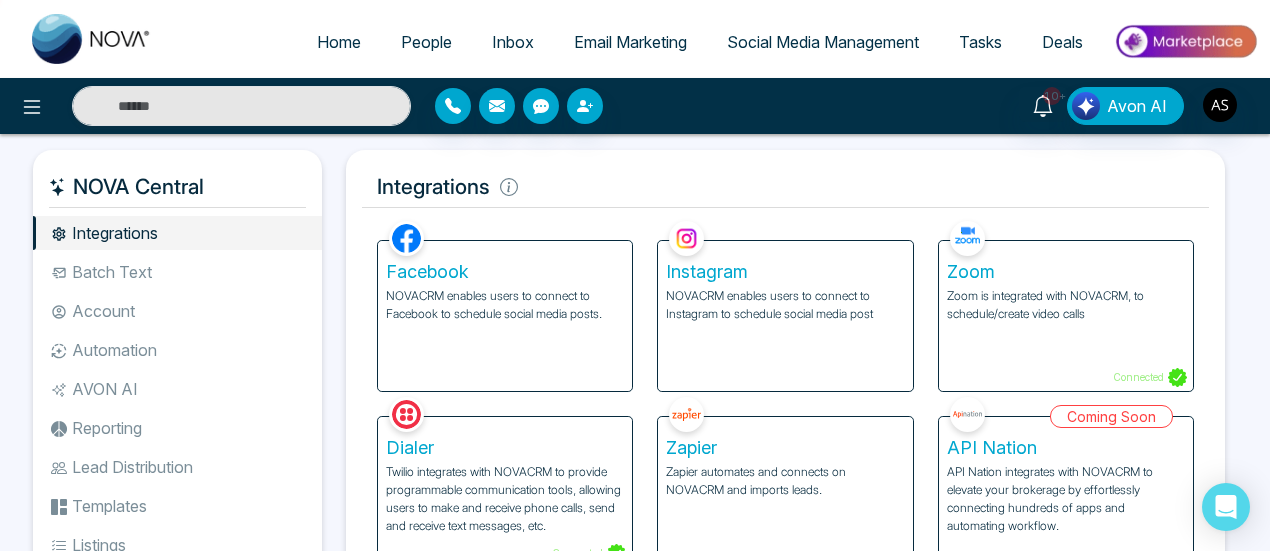 click on "Automation" at bounding box center (177, 350) 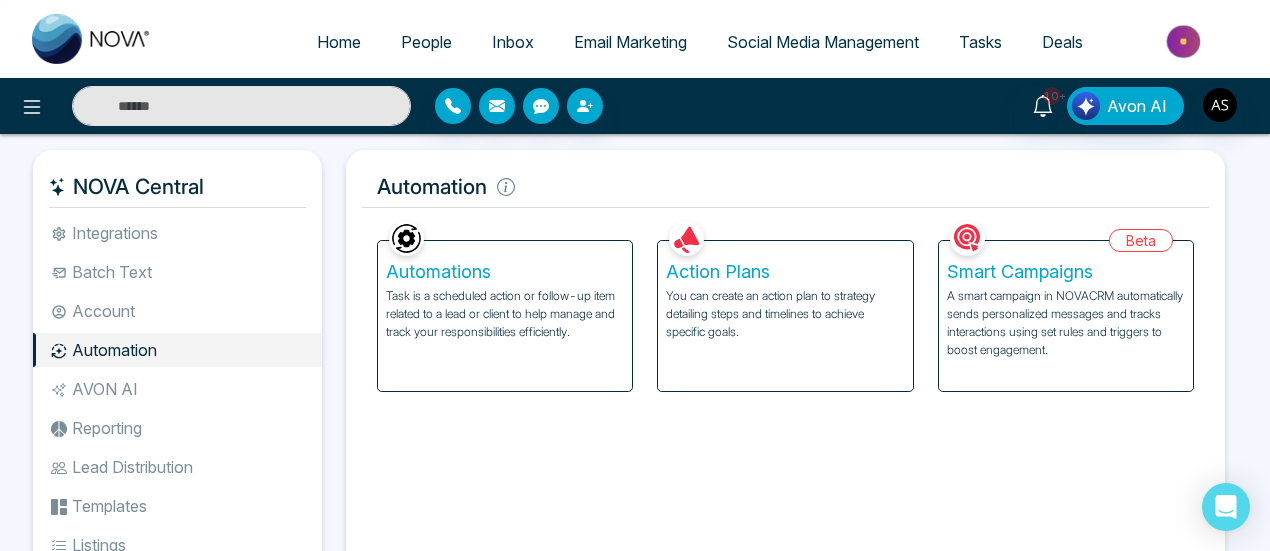 click on "You can create an action plan to strategy detailing steps and timelines to achieve specific goals." at bounding box center [785, 314] 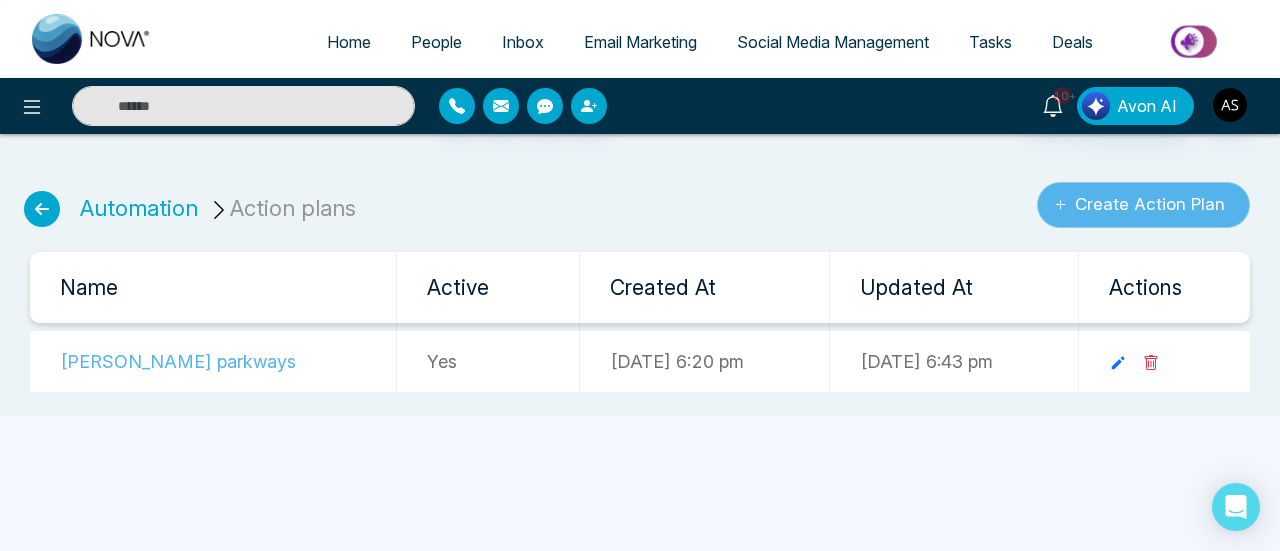 click on "Create Action Plan" at bounding box center (1143, 205) 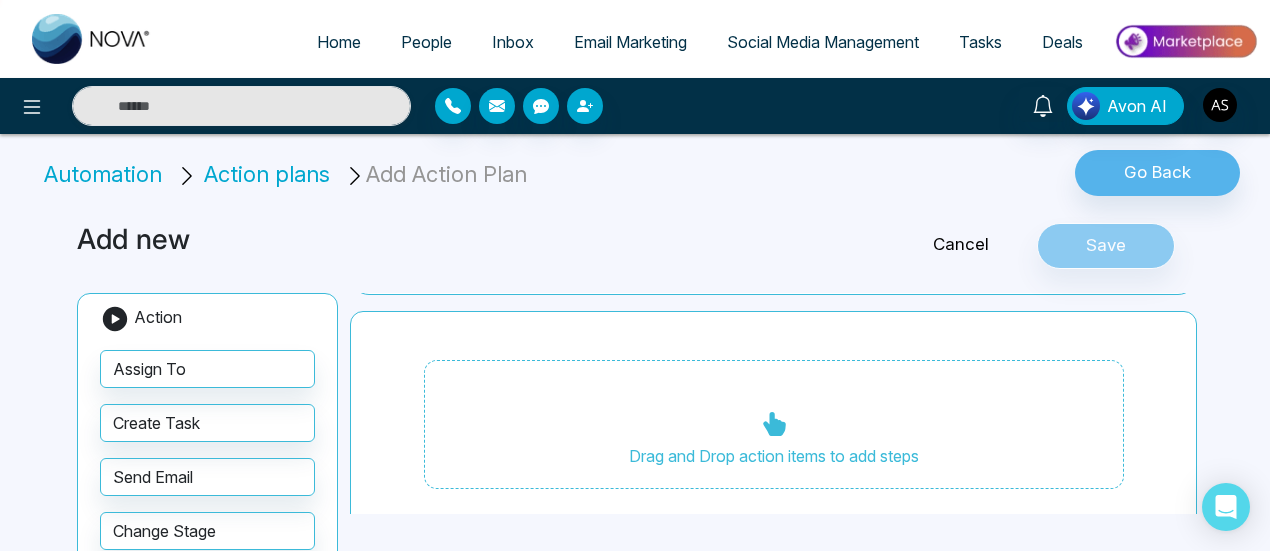 scroll, scrollTop: 57, scrollLeft: 0, axis: vertical 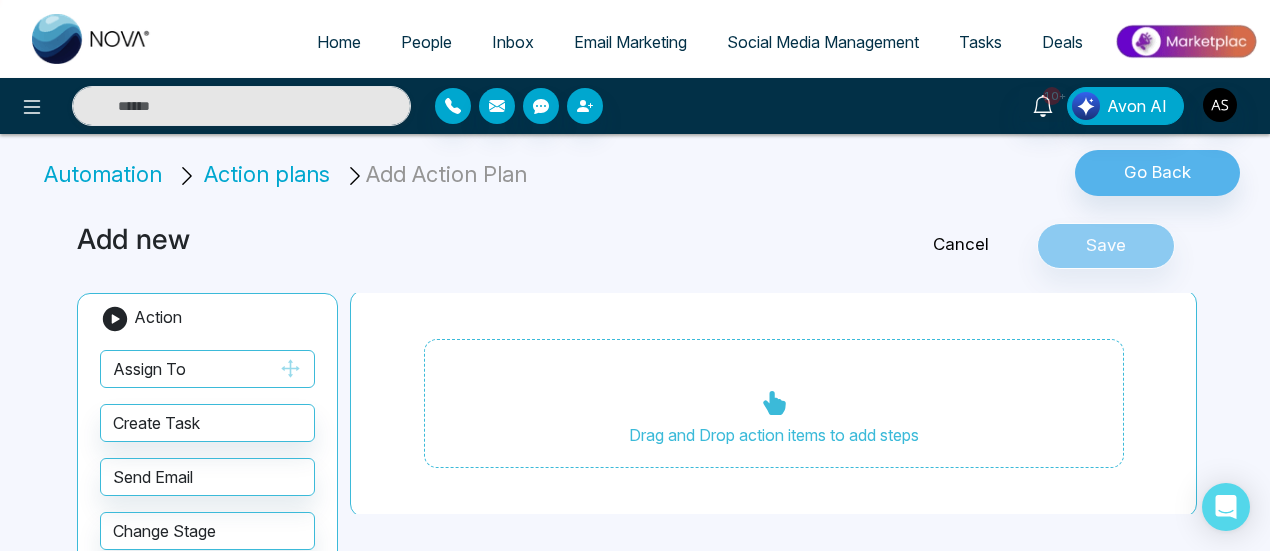 click on "Assign To" at bounding box center (207, 369) 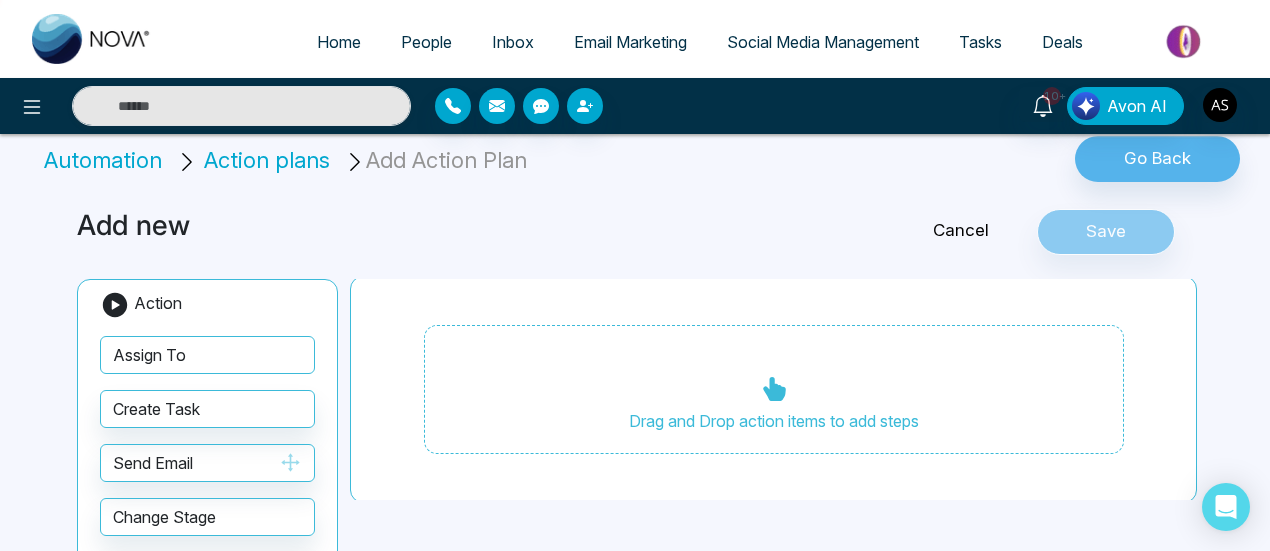 scroll, scrollTop: 200, scrollLeft: 0, axis: vertical 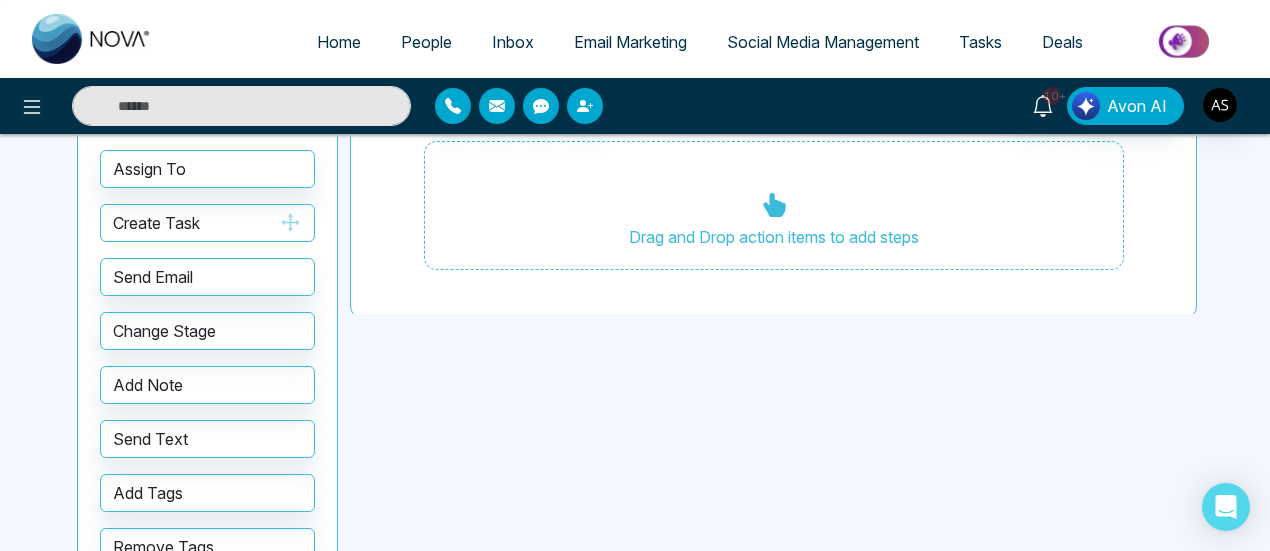 click on "Create Task" at bounding box center (207, 223) 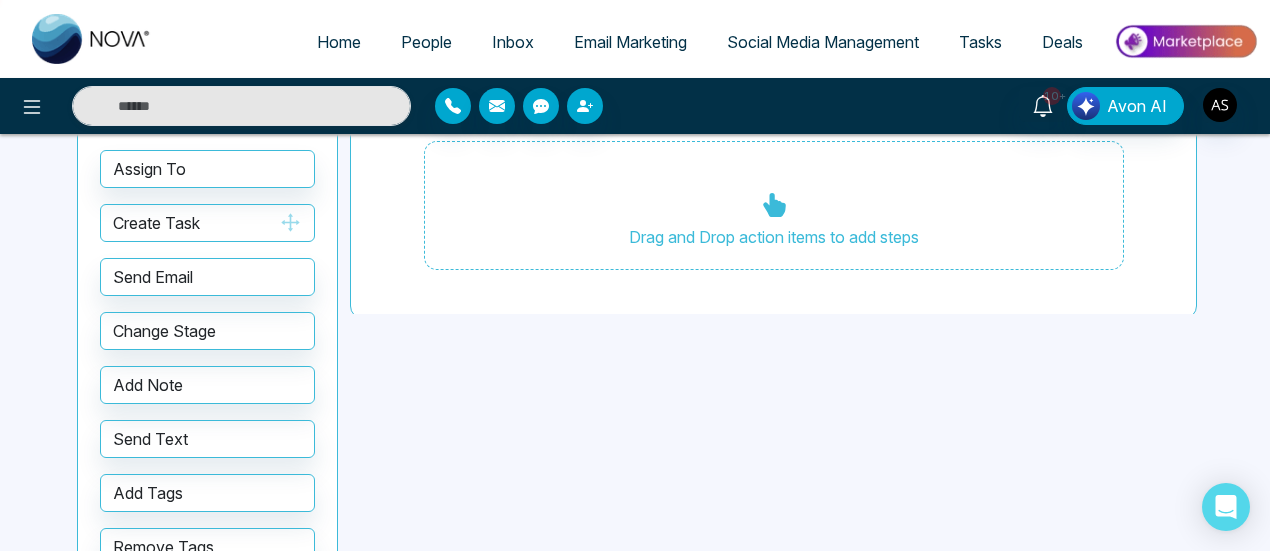 click 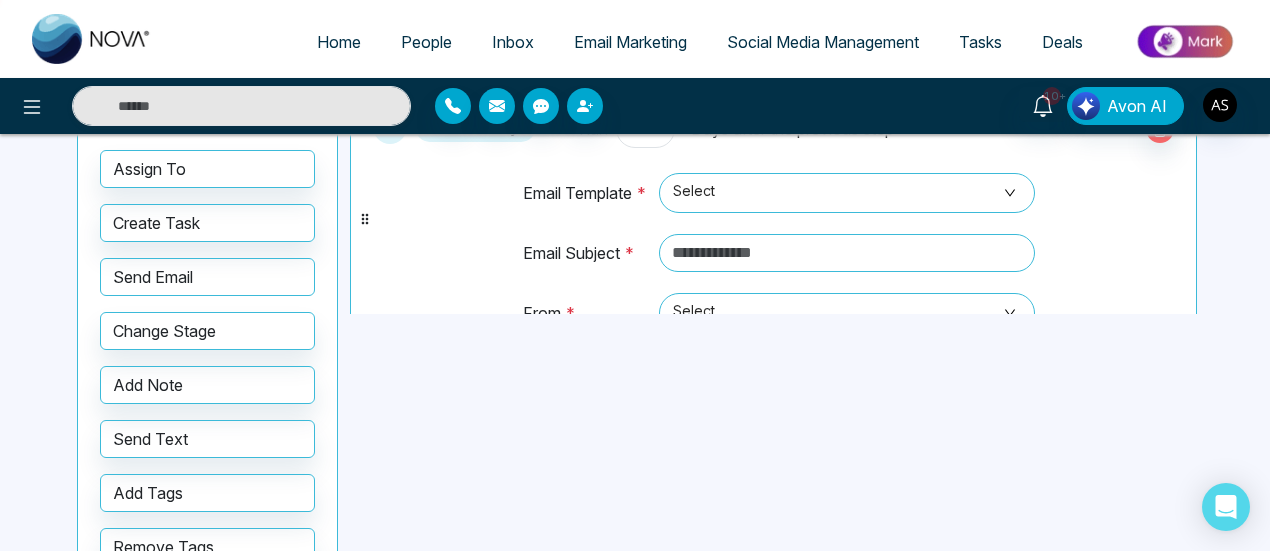 scroll, scrollTop: 691, scrollLeft: 0, axis: vertical 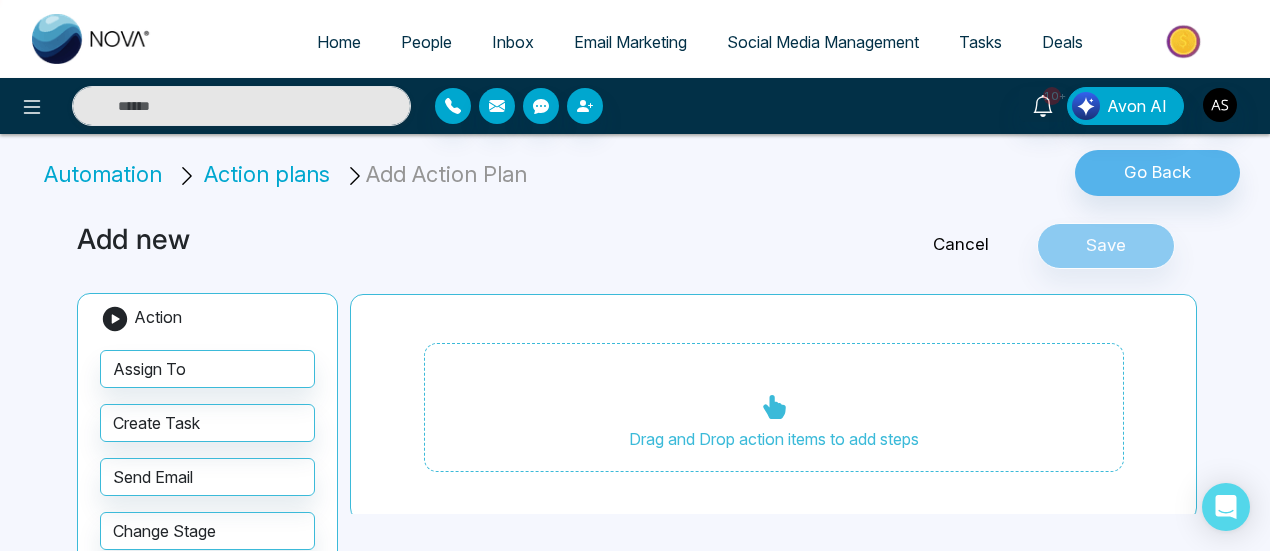 click on "Action plans" at bounding box center (267, 174) 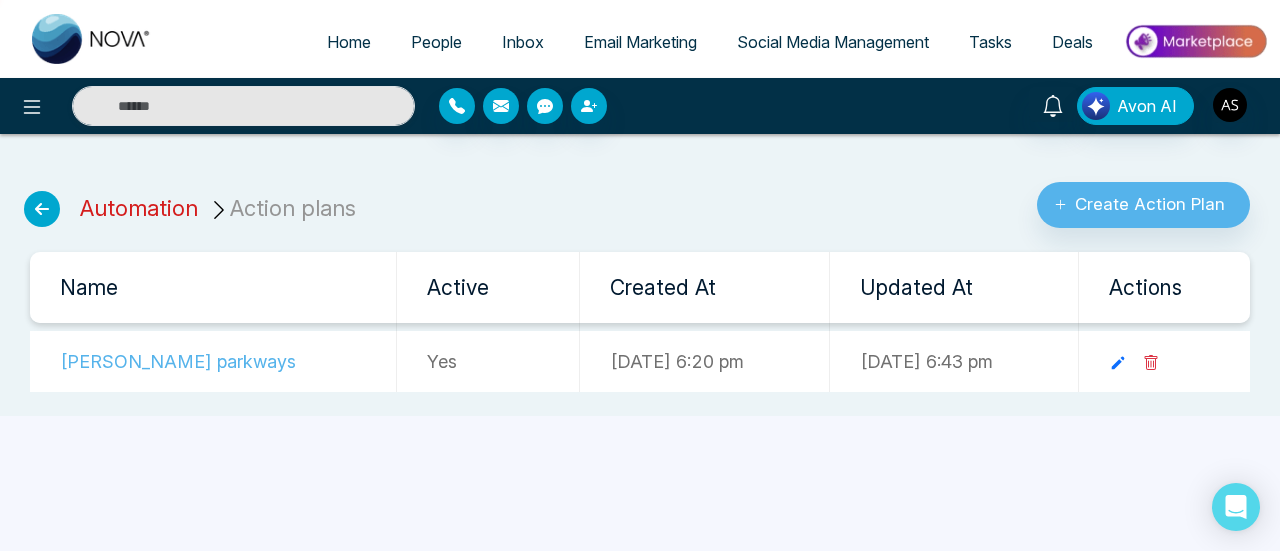 click on "Automation" at bounding box center [139, 208] 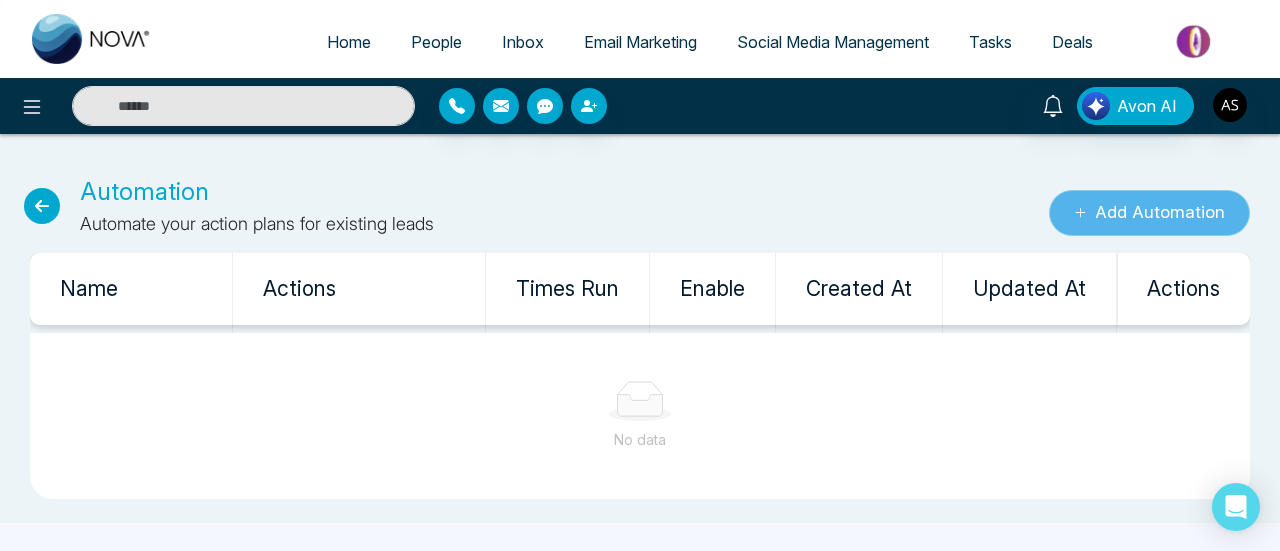 click on "Add Automation" at bounding box center [1149, 213] 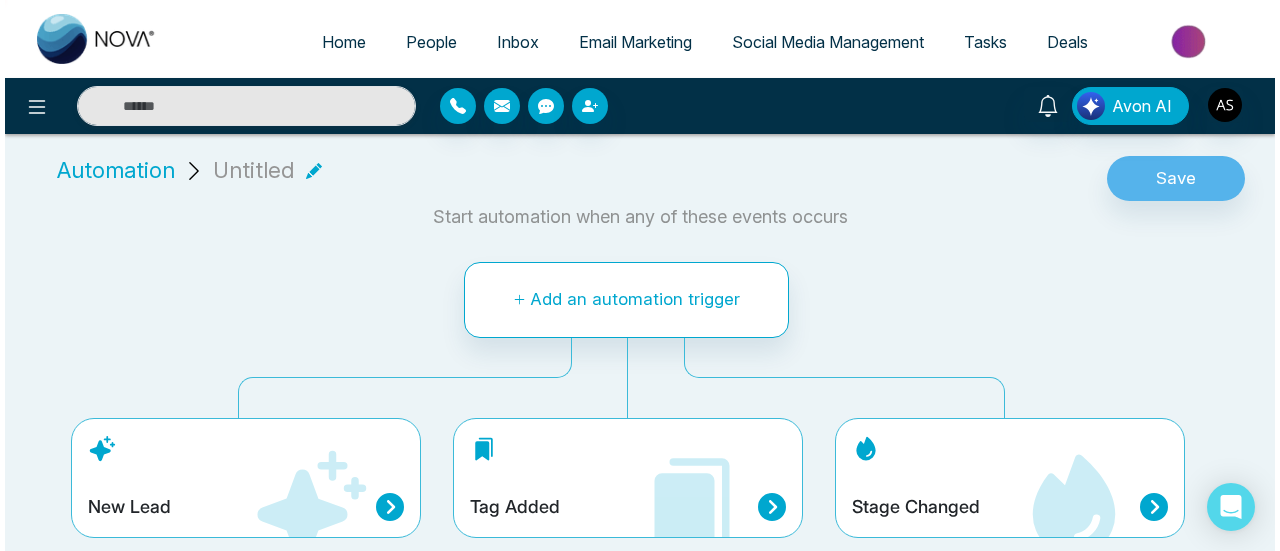 scroll, scrollTop: 15, scrollLeft: 0, axis: vertical 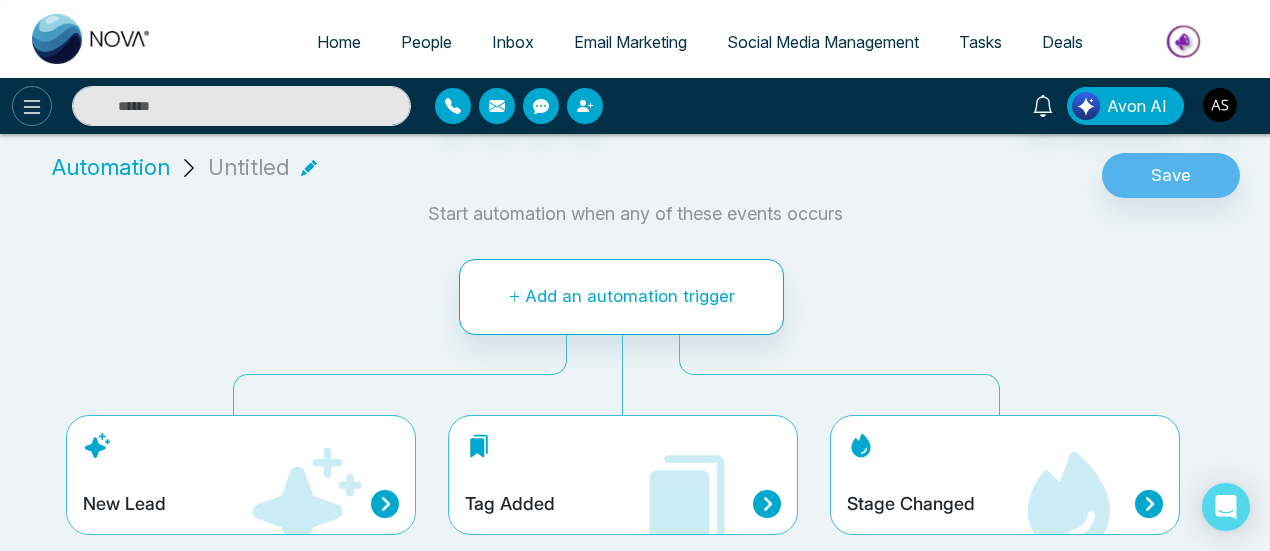 click 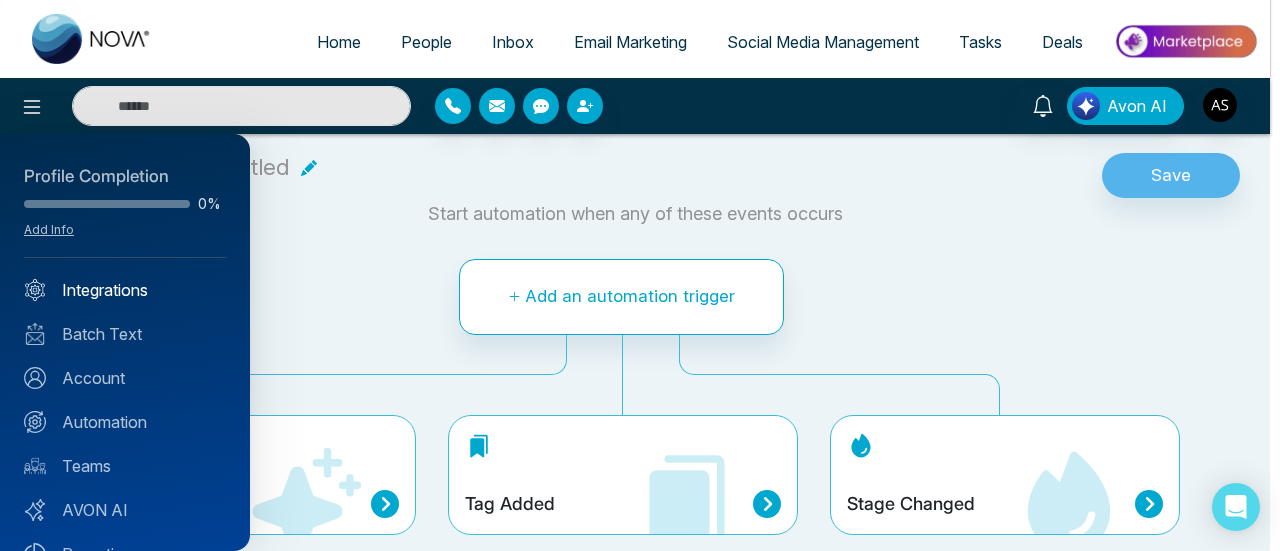 click on "Integrations" at bounding box center [125, 290] 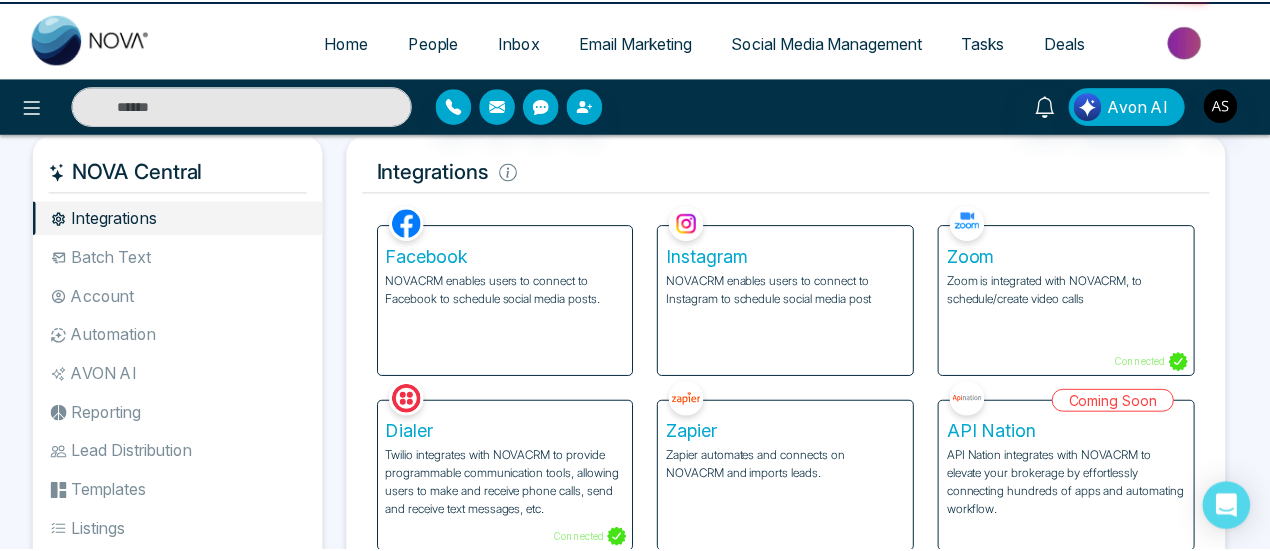 scroll, scrollTop: 0, scrollLeft: 0, axis: both 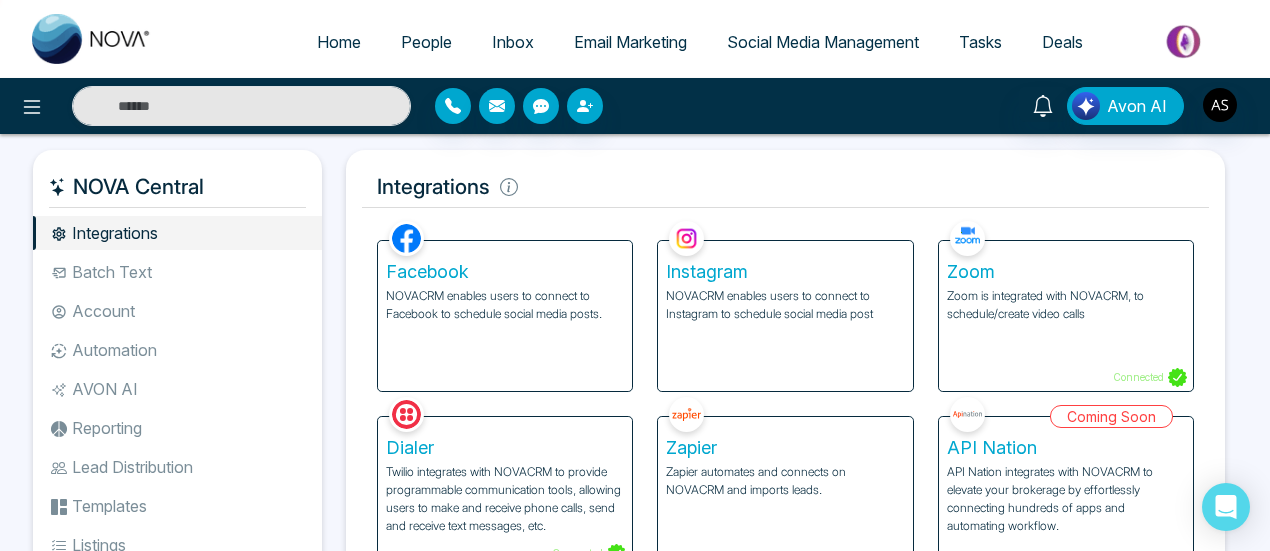 click on "Batch Text" at bounding box center (177, 272) 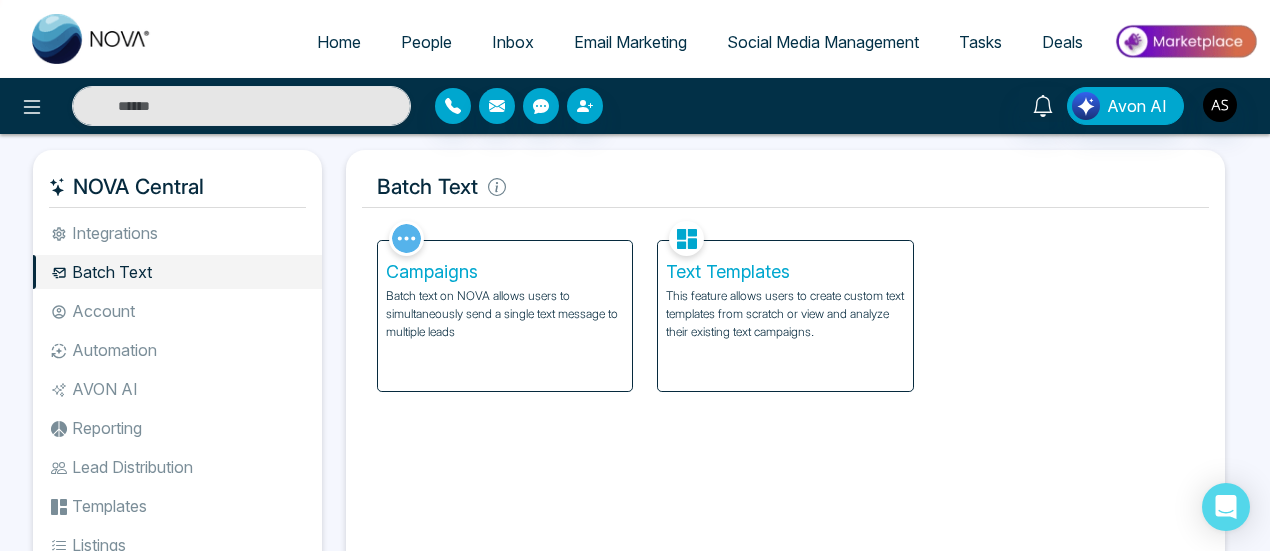 click on "Batch text on NOVA allows users to simultaneously send a single text message to multiple leads" at bounding box center [505, 314] 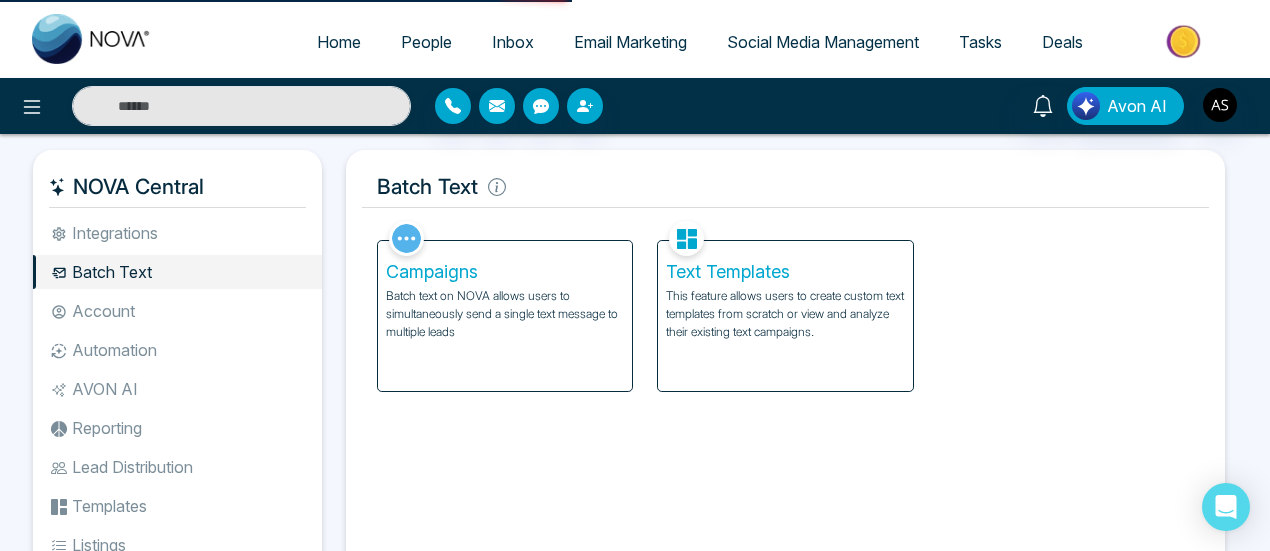 click on "Account" at bounding box center [177, 311] 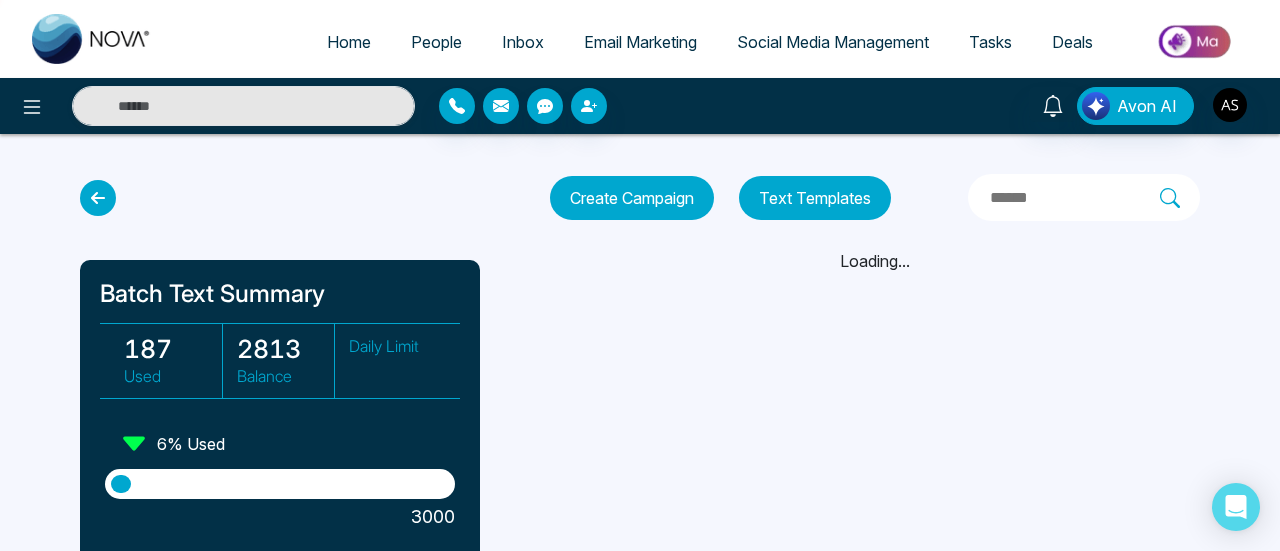 click on "Create Campaign" at bounding box center [632, 198] 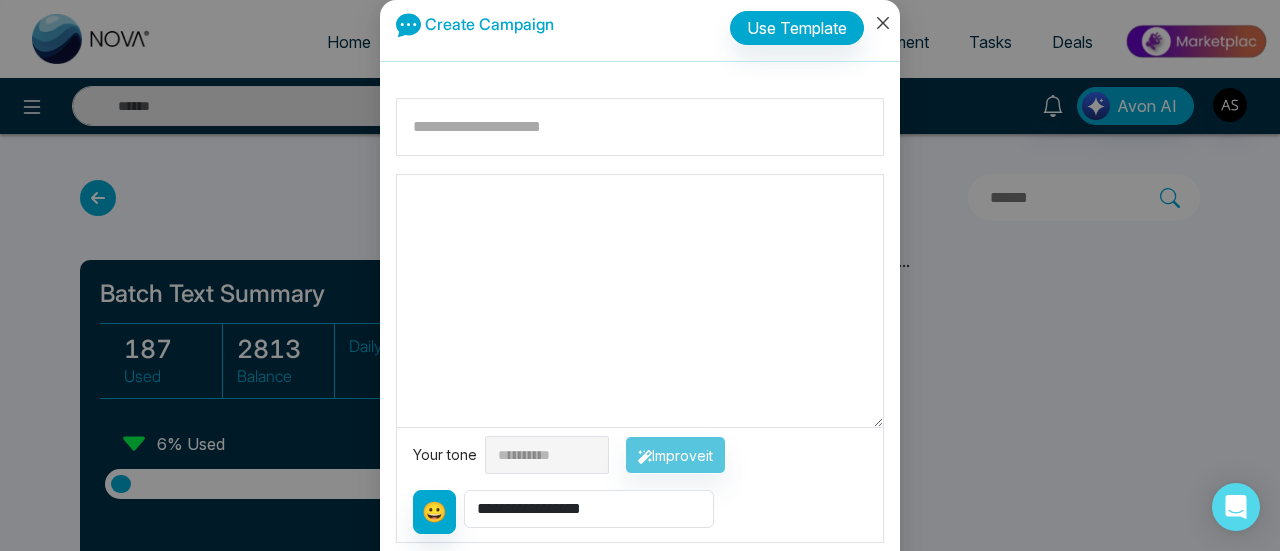 click 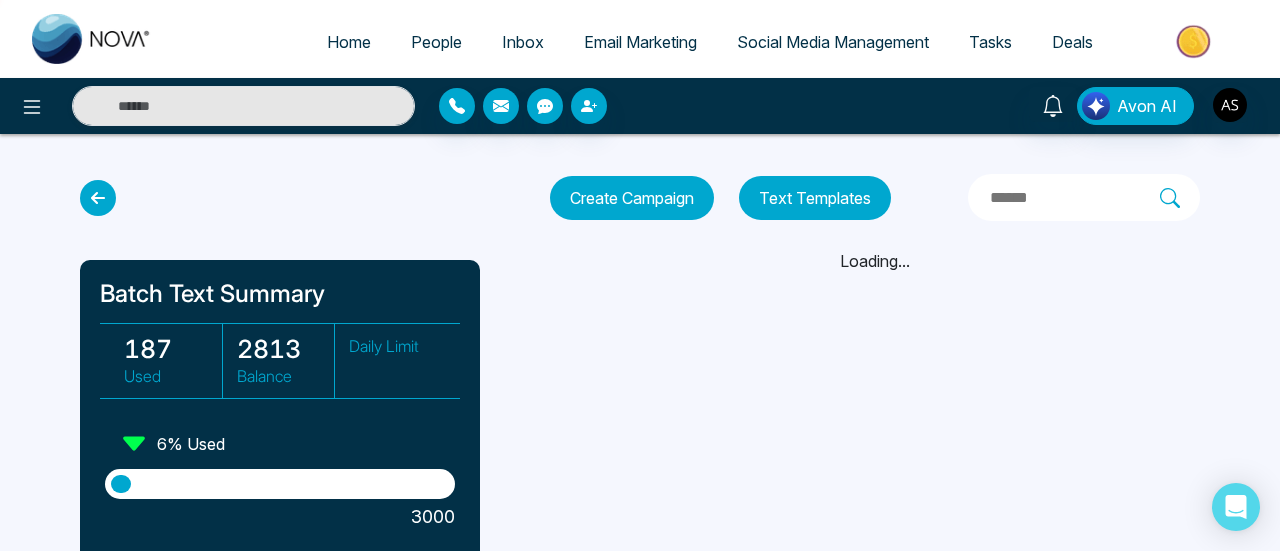 click on "Email Marketing" at bounding box center (640, 42) 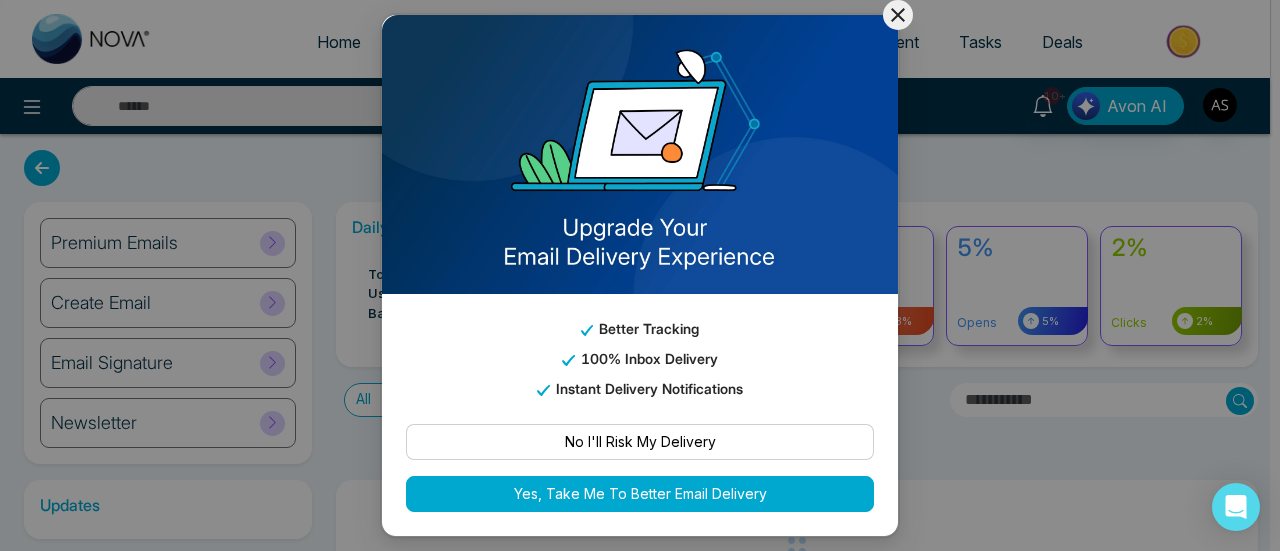 click 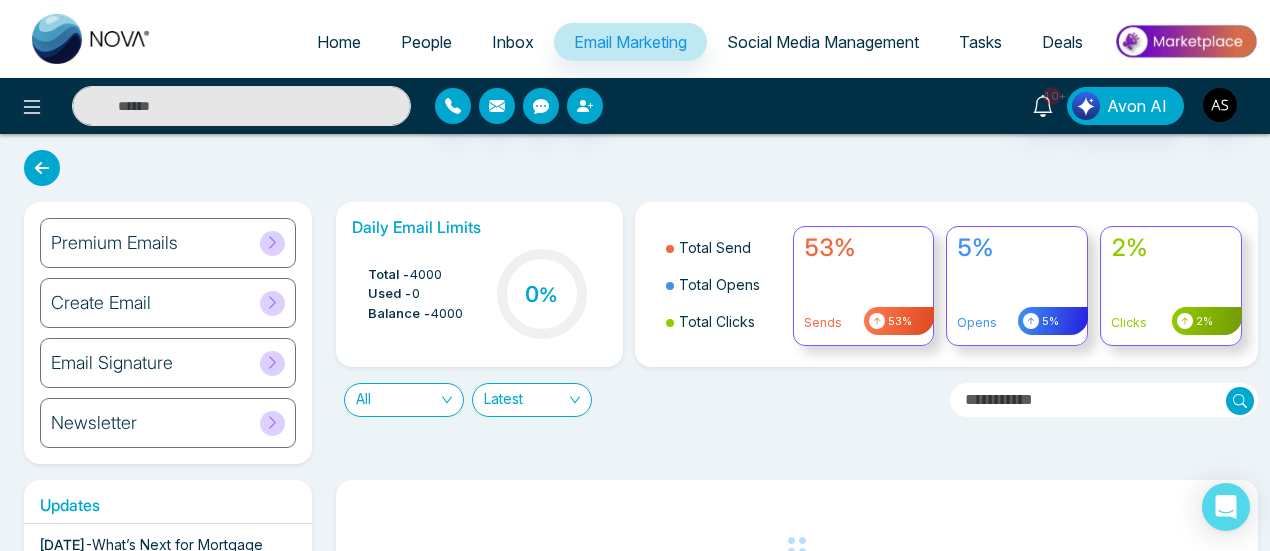 click on "Social Media Management" at bounding box center (823, 42) 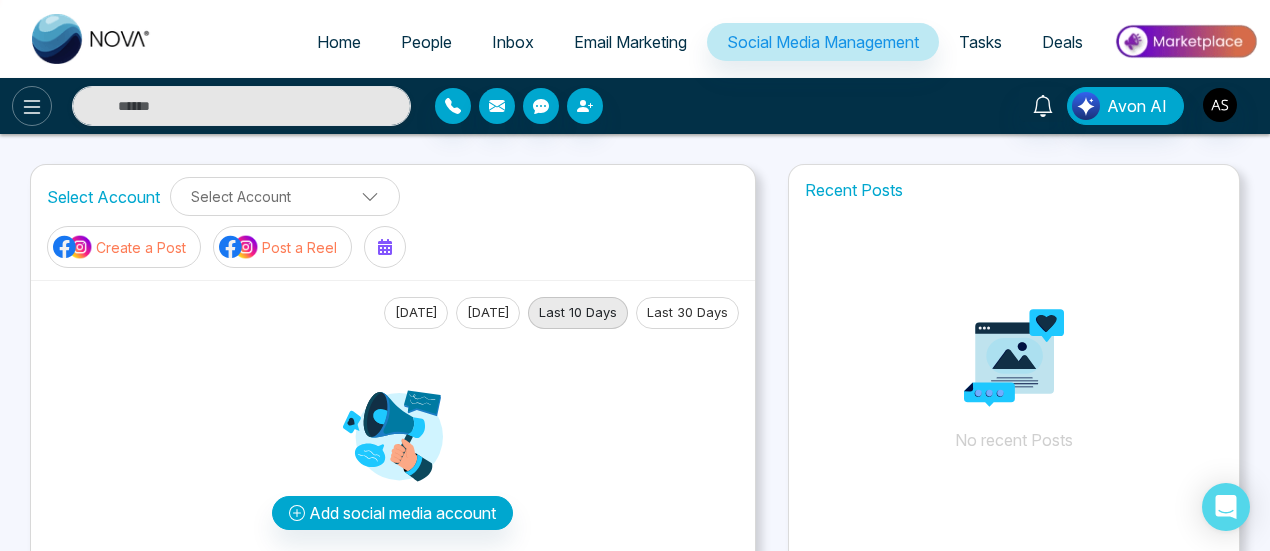 click at bounding box center (32, 106) 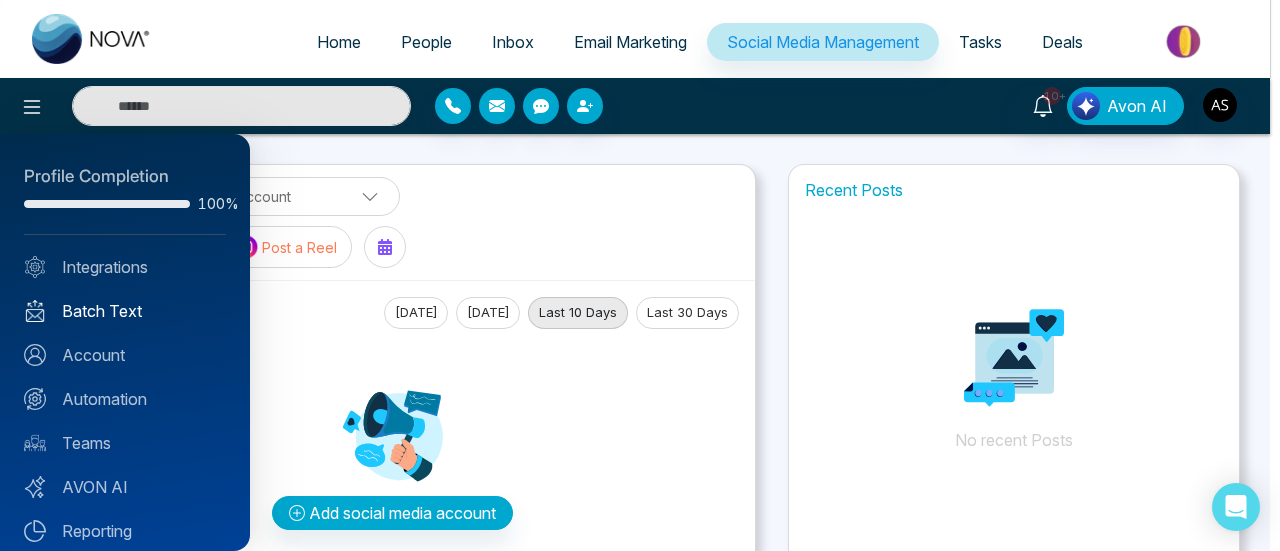click on "Batch Text" at bounding box center [125, 311] 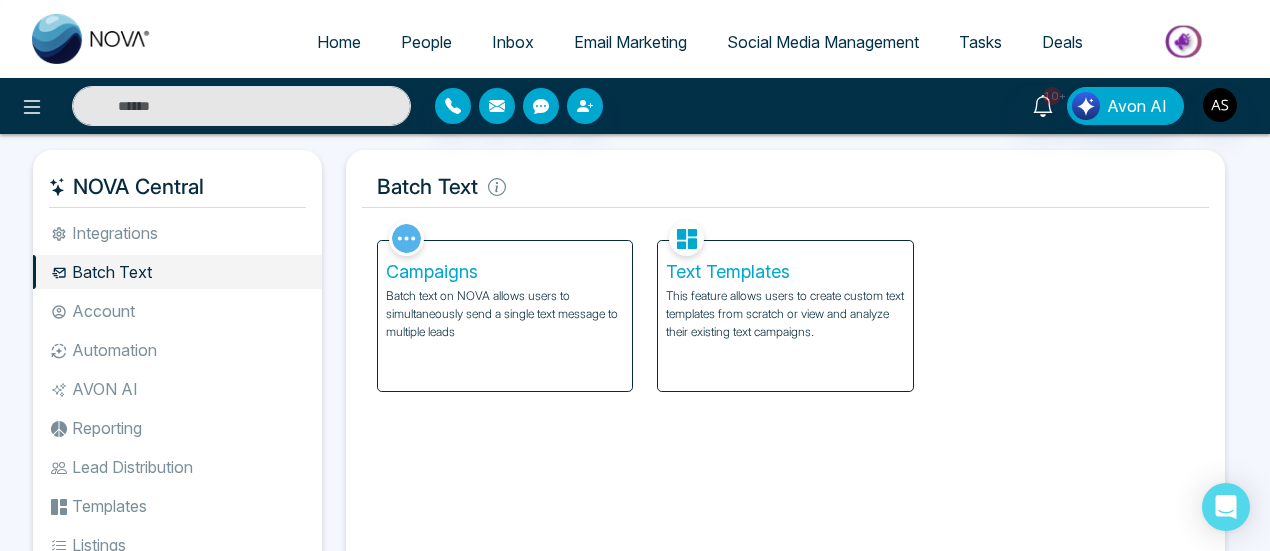 click on "Account" at bounding box center [177, 311] 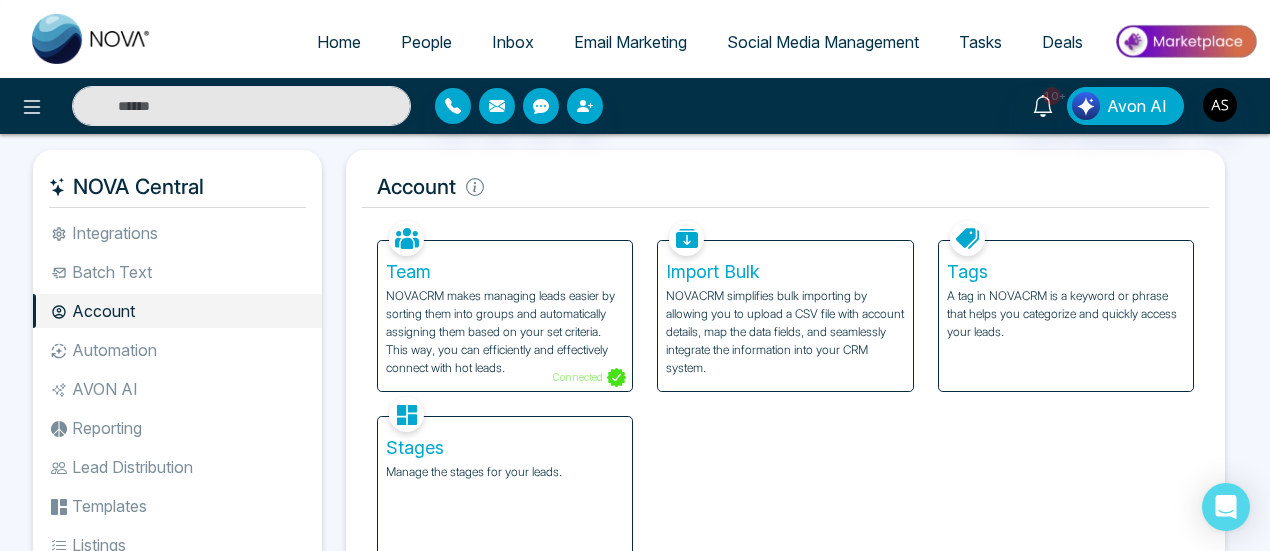 click on "Automation" at bounding box center (177, 350) 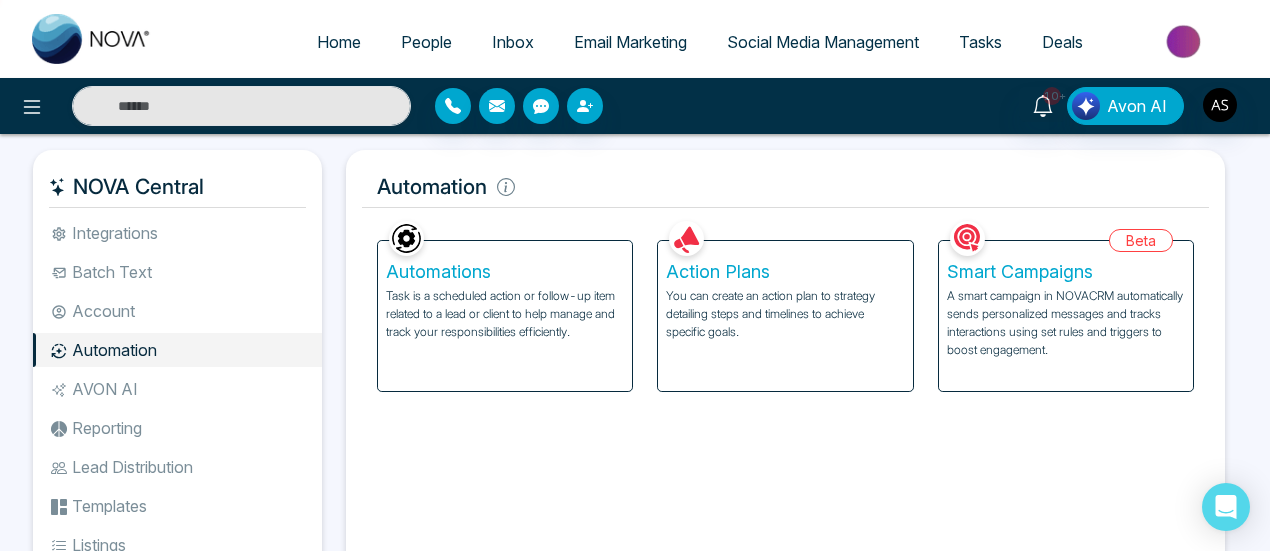 click on "AVON AI" at bounding box center (177, 389) 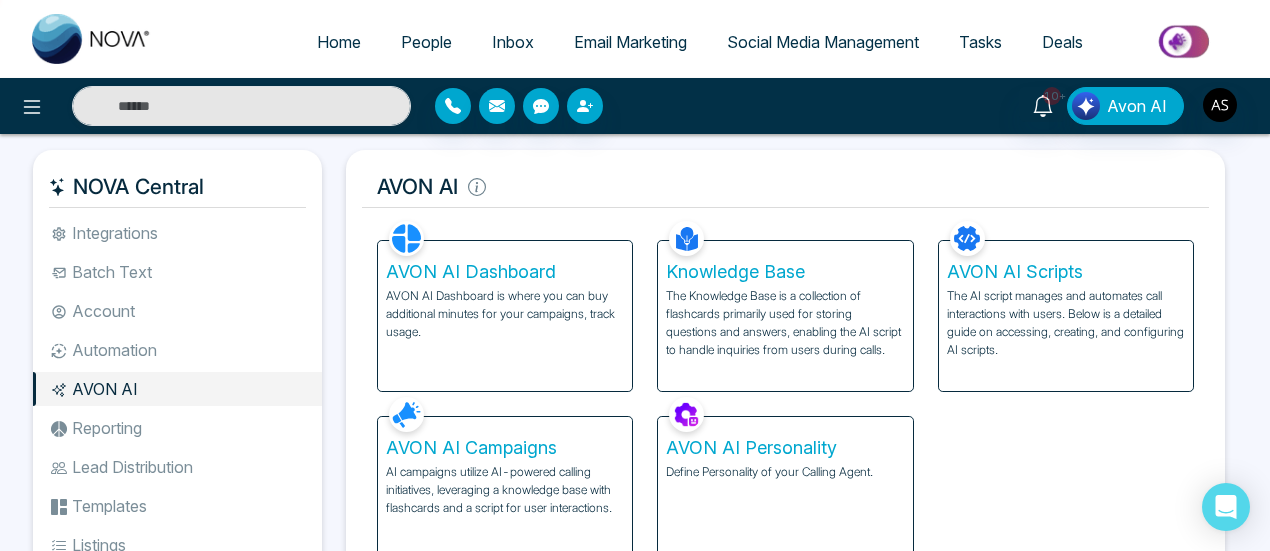 click on "The Knowledge Base is a collection of flashcards primarily used for storing questions and answers, enabling the AI script to handle inquiries from users during calls." at bounding box center (785, 323) 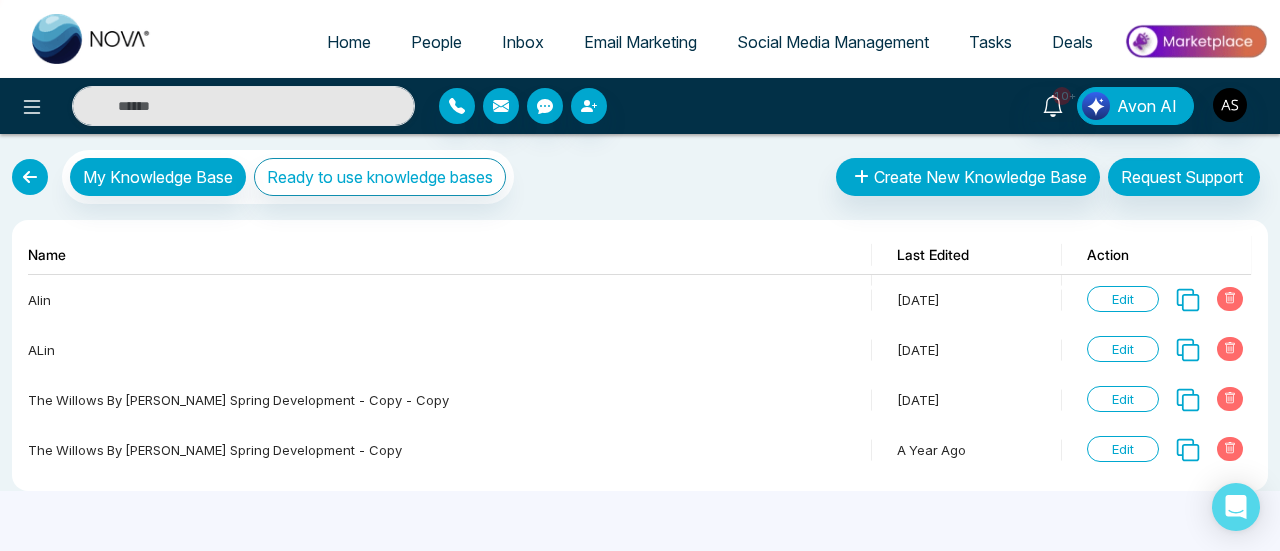 click at bounding box center [30, 177] 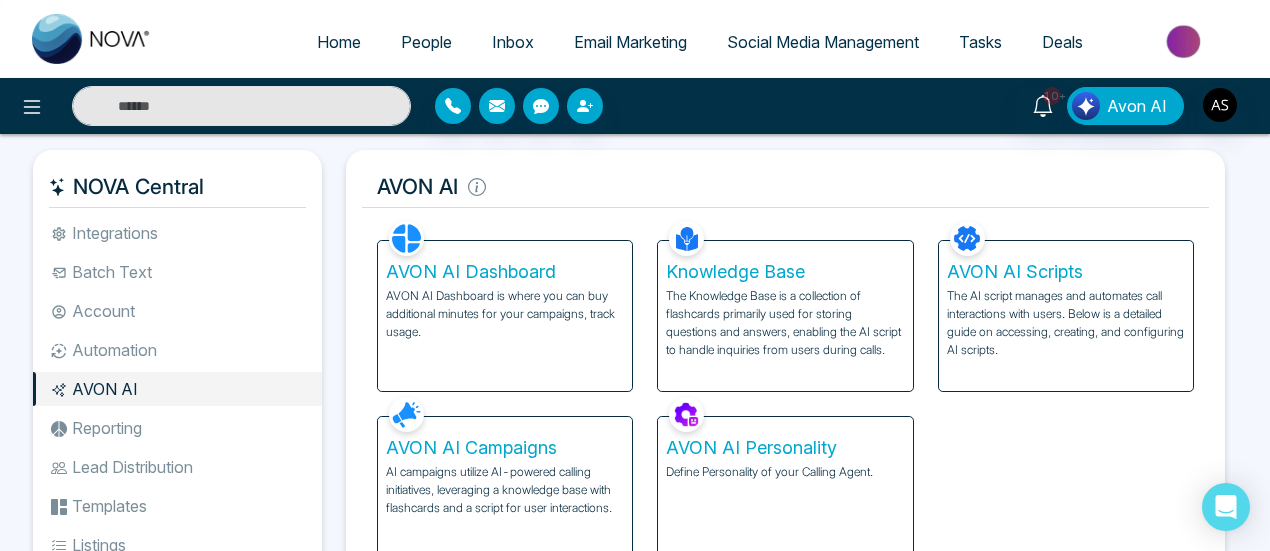 scroll, scrollTop: 100, scrollLeft: 0, axis: vertical 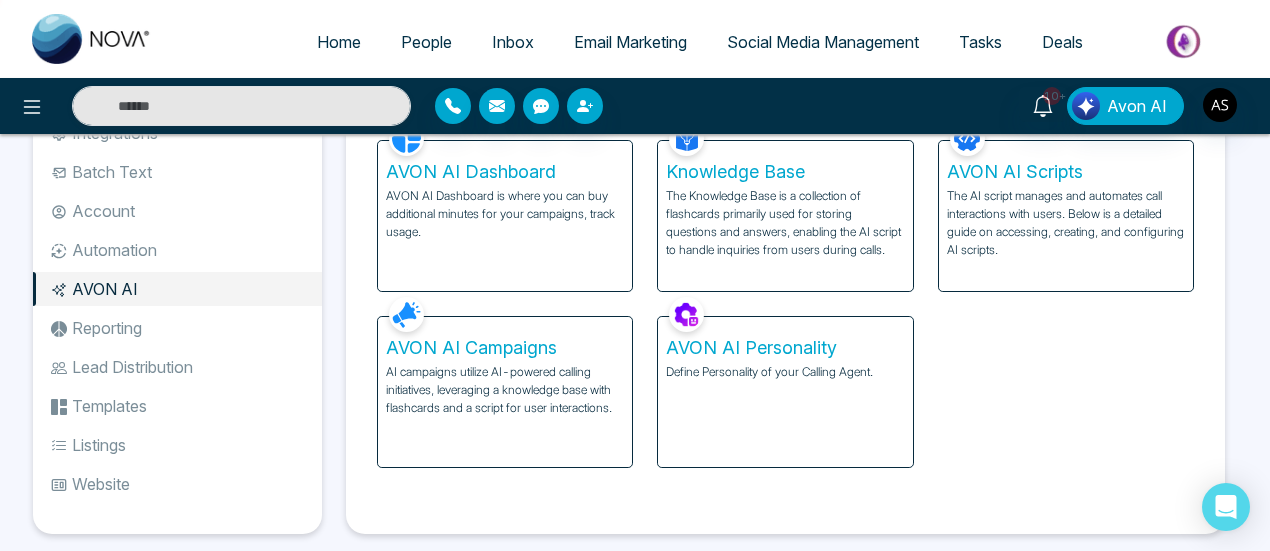 click on "The AI script manages and automates call interactions with users. Below is a detailed guide on accessing, creating, and configuring AI scripts." at bounding box center (1066, 223) 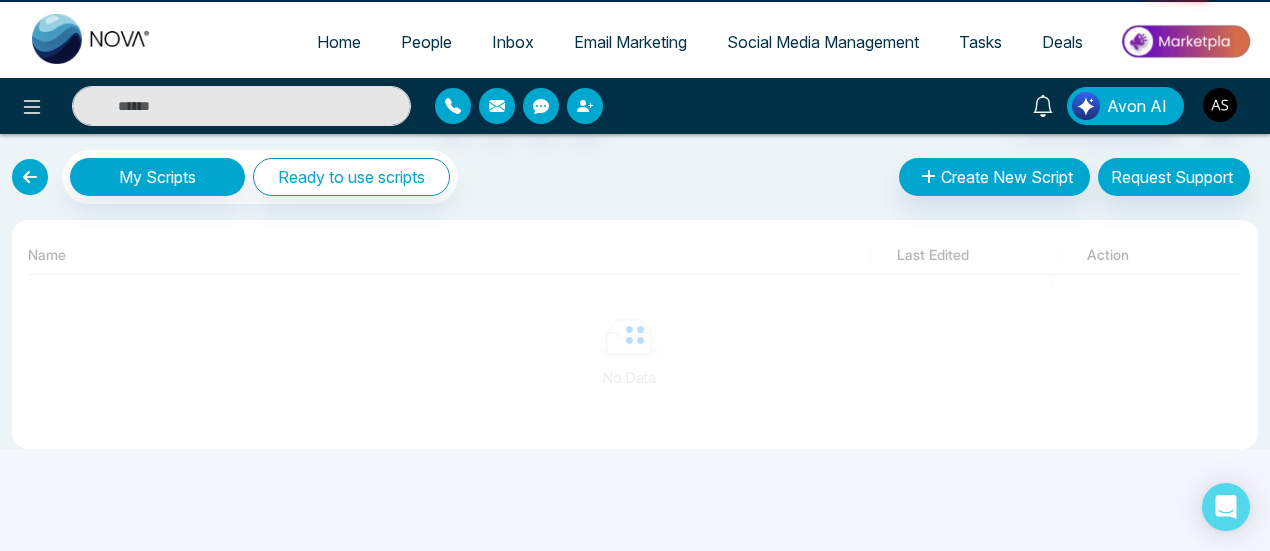 scroll, scrollTop: 0, scrollLeft: 0, axis: both 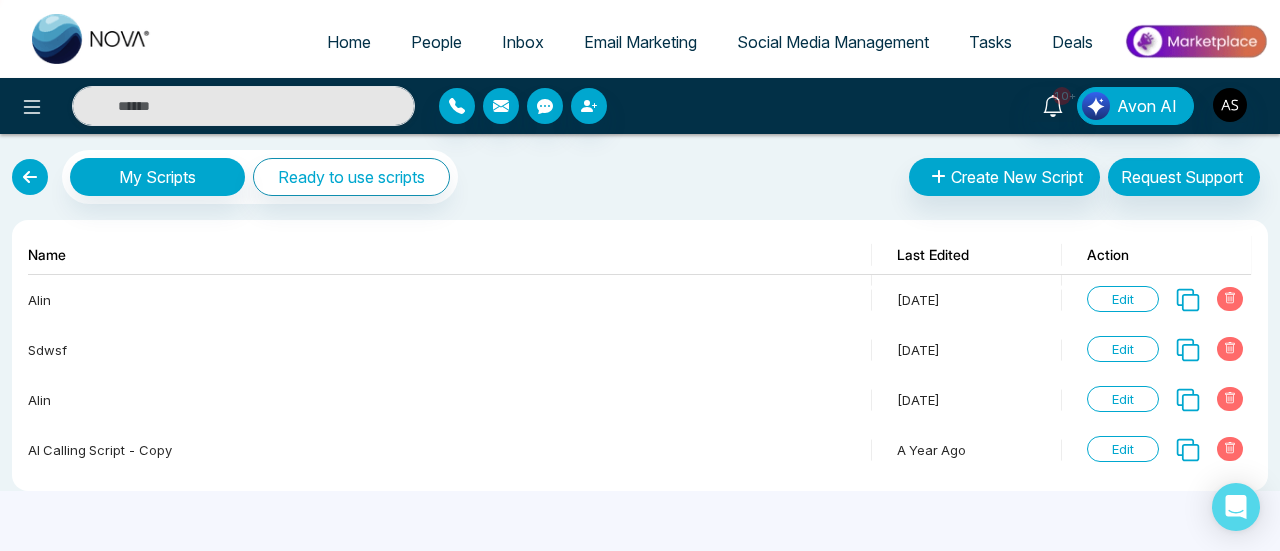 click at bounding box center [30, 177] 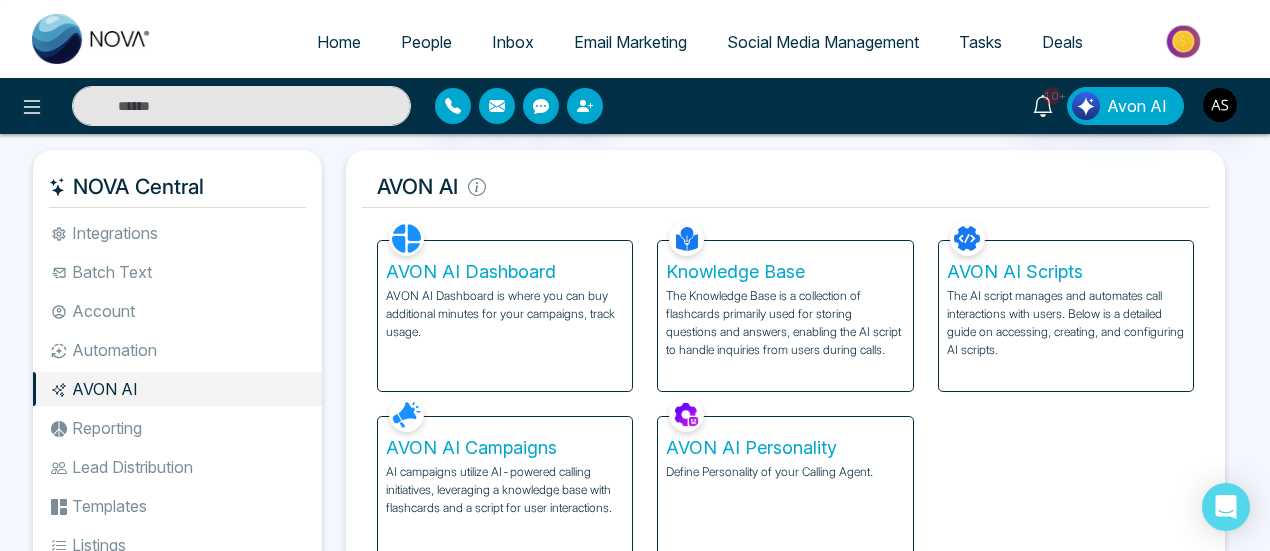 scroll, scrollTop: 100, scrollLeft: 0, axis: vertical 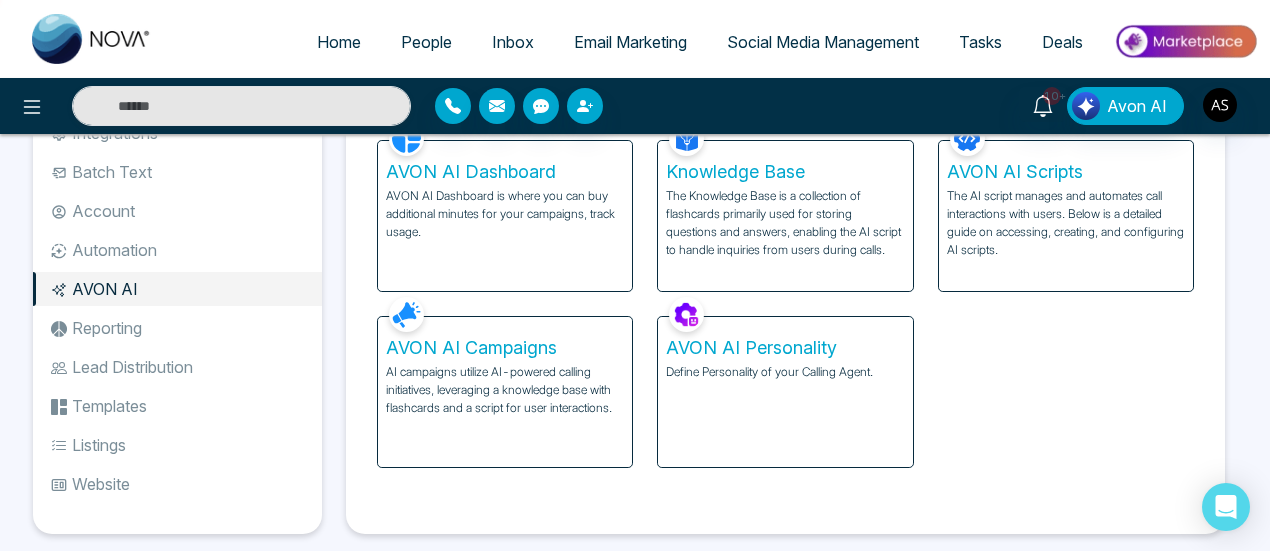 click on "Email Marketing" at bounding box center (630, 42) 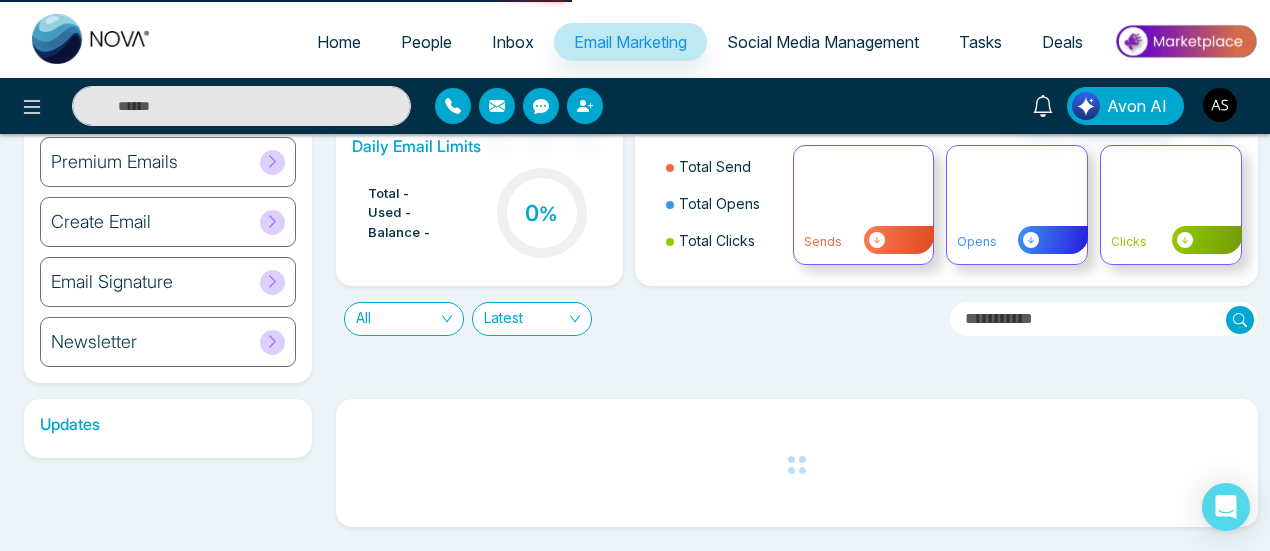 scroll, scrollTop: 0, scrollLeft: 0, axis: both 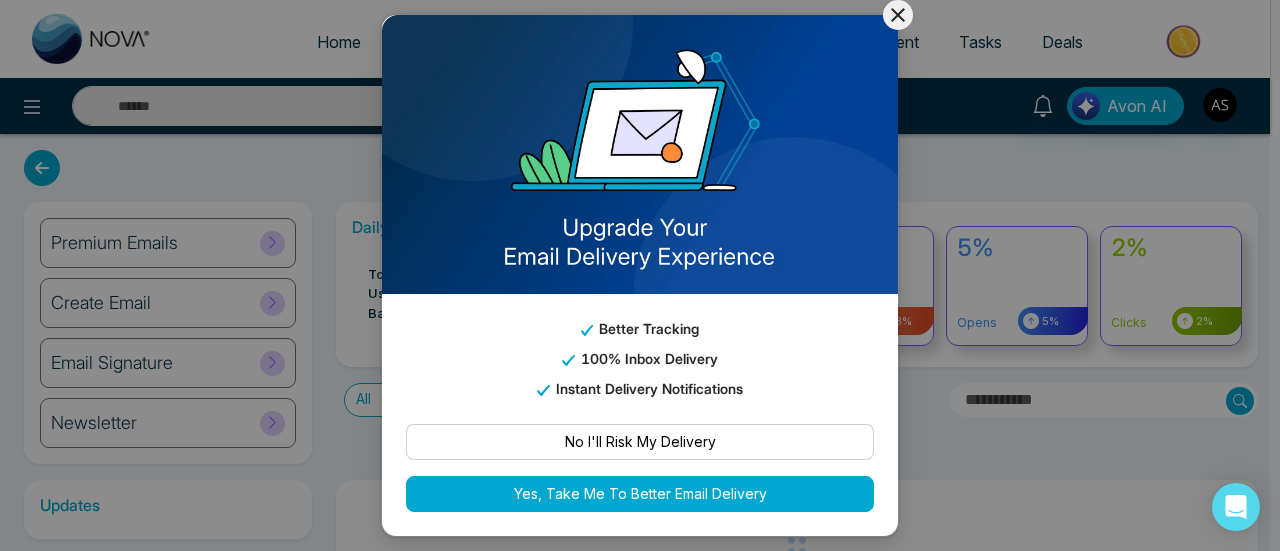 click 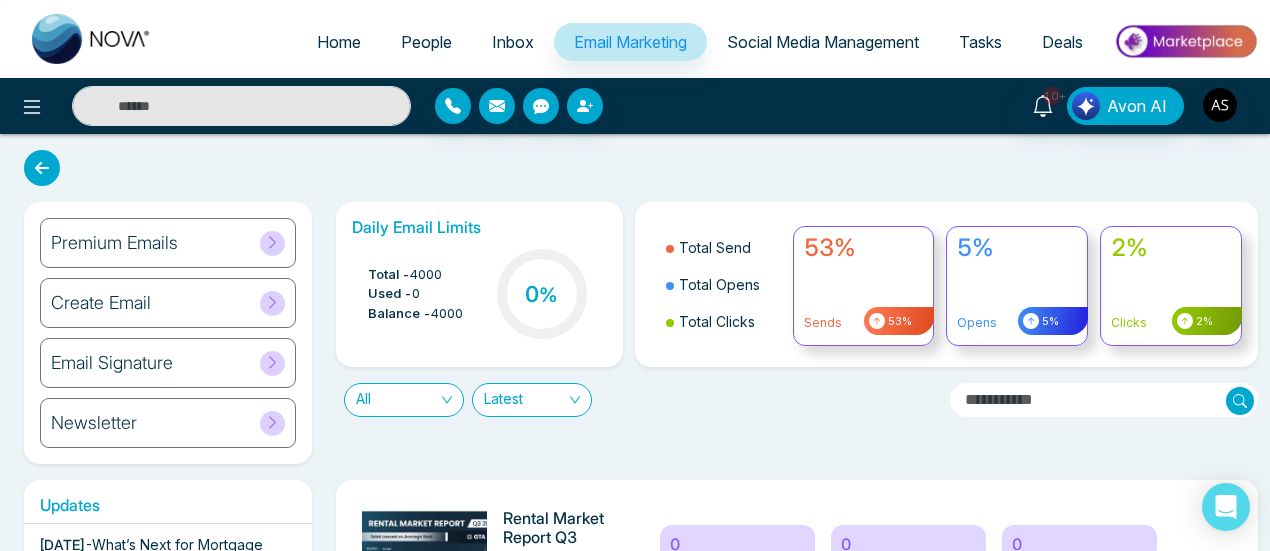 click on "Home" at bounding box center [339, 42] 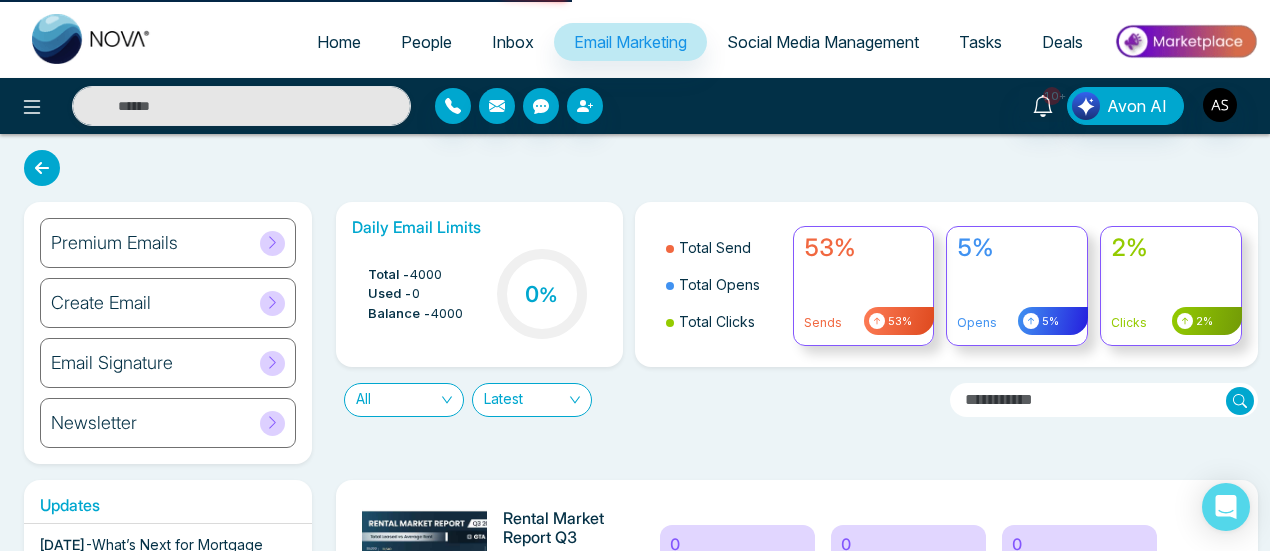 select on "*" 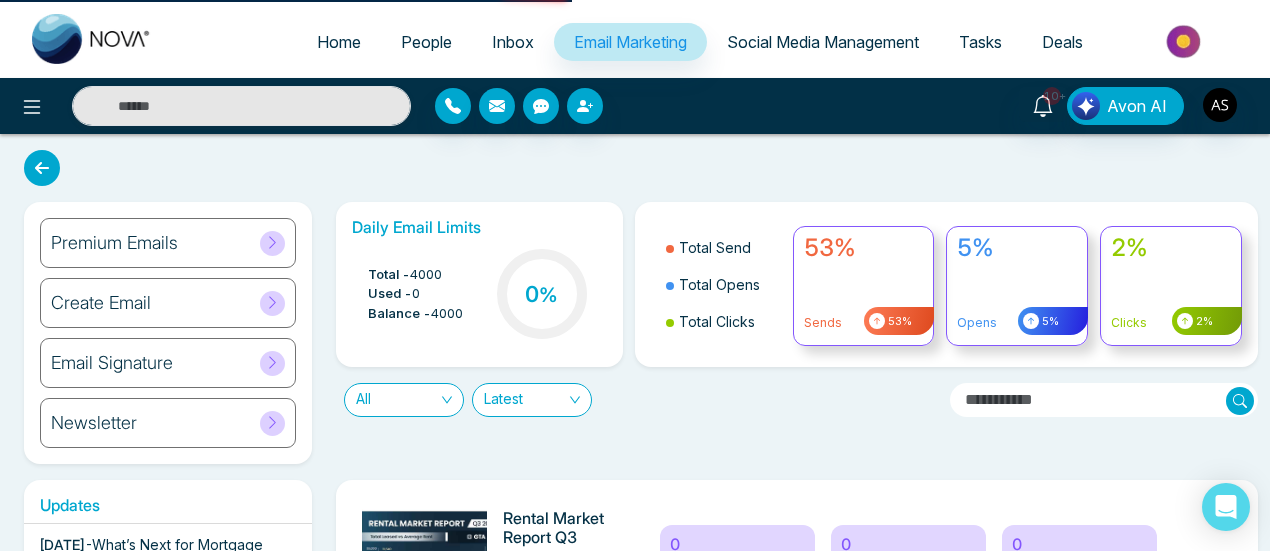 select on "*" 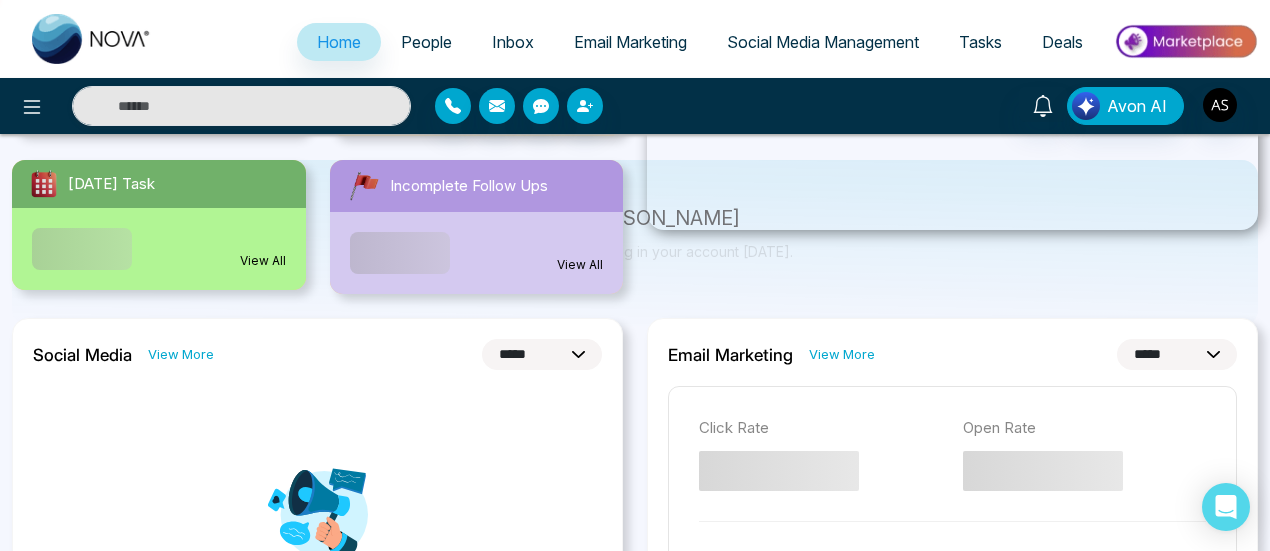 scroll, scrollTop: 500, scrollLeft: 0, axis: vertical 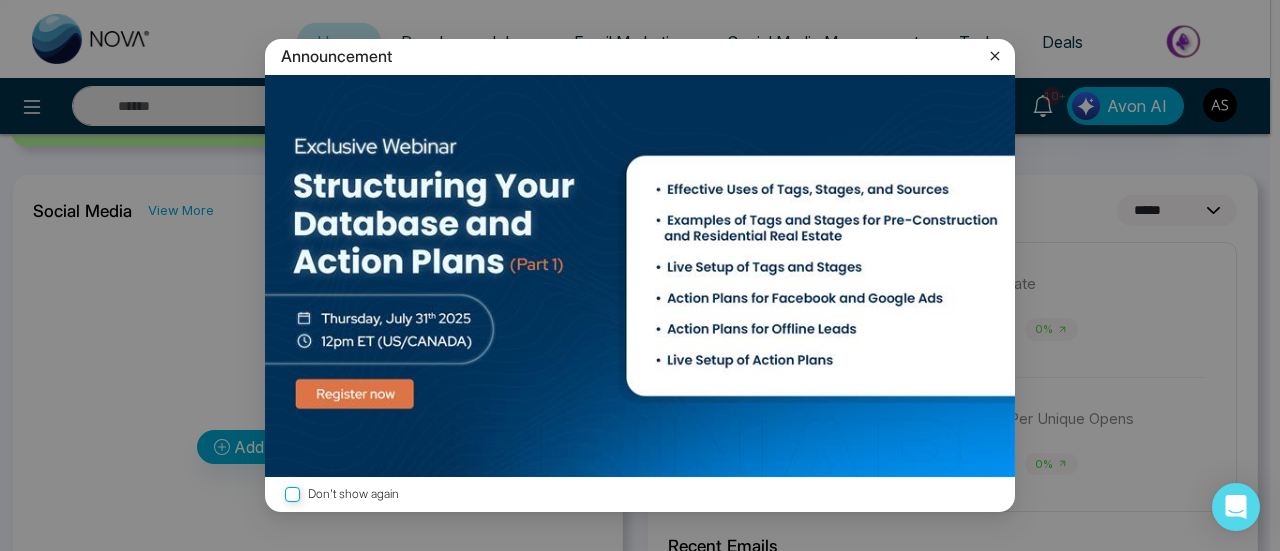 click 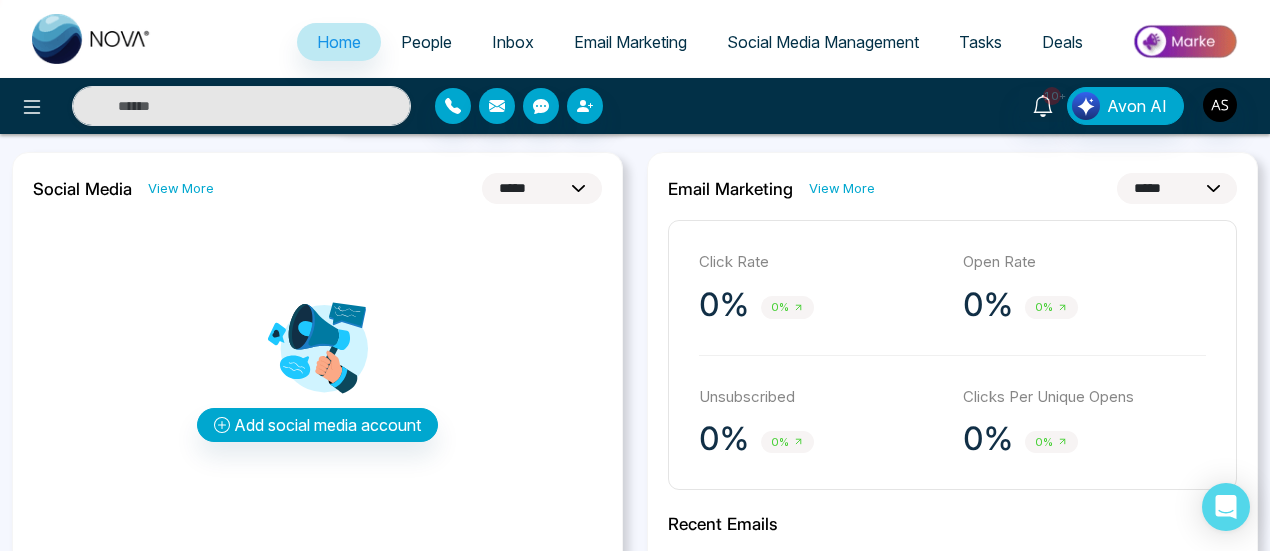 scroll, scrollTop: 500, scrollLeft: 0, axis: vertical 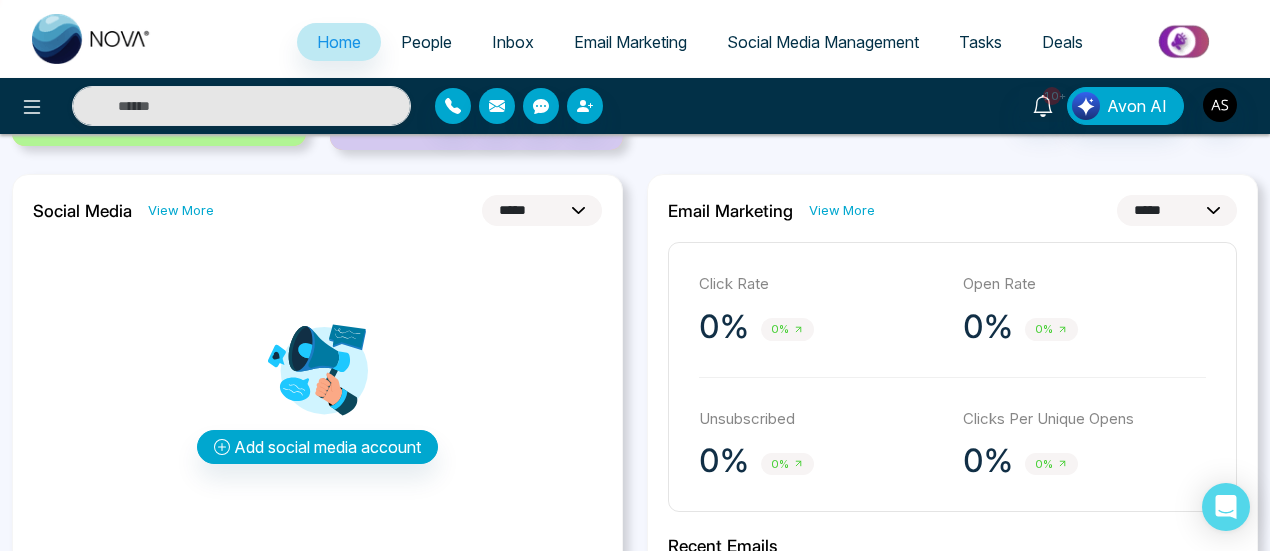 click on "Email Marketing" at bounding box center (630, 42) 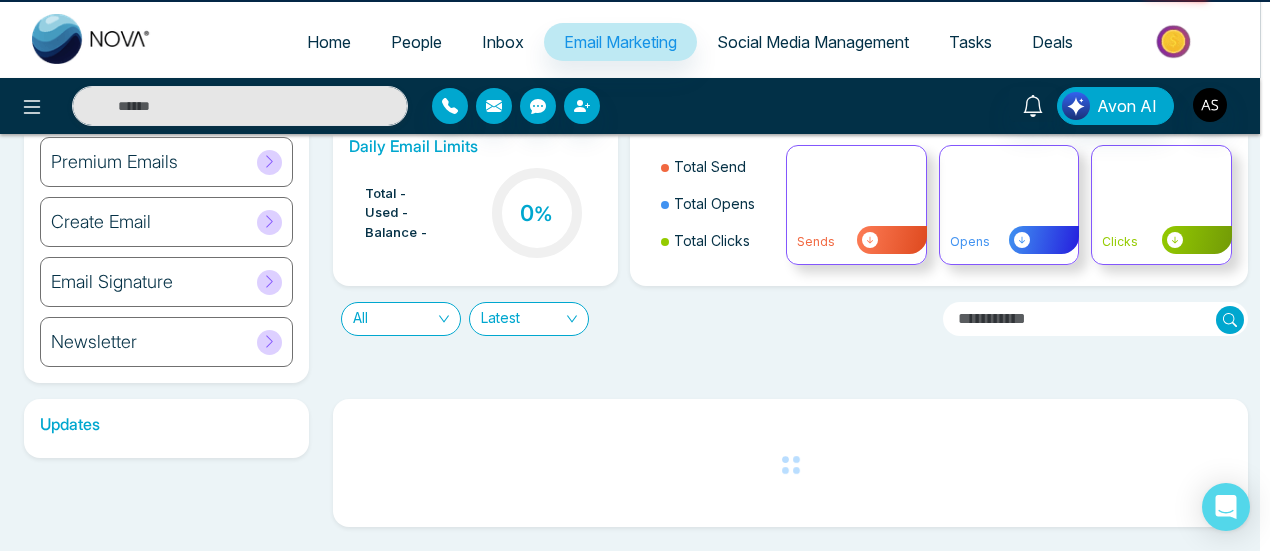 scroll, scrollTop: 0, scrollLeft: 0, axis: both 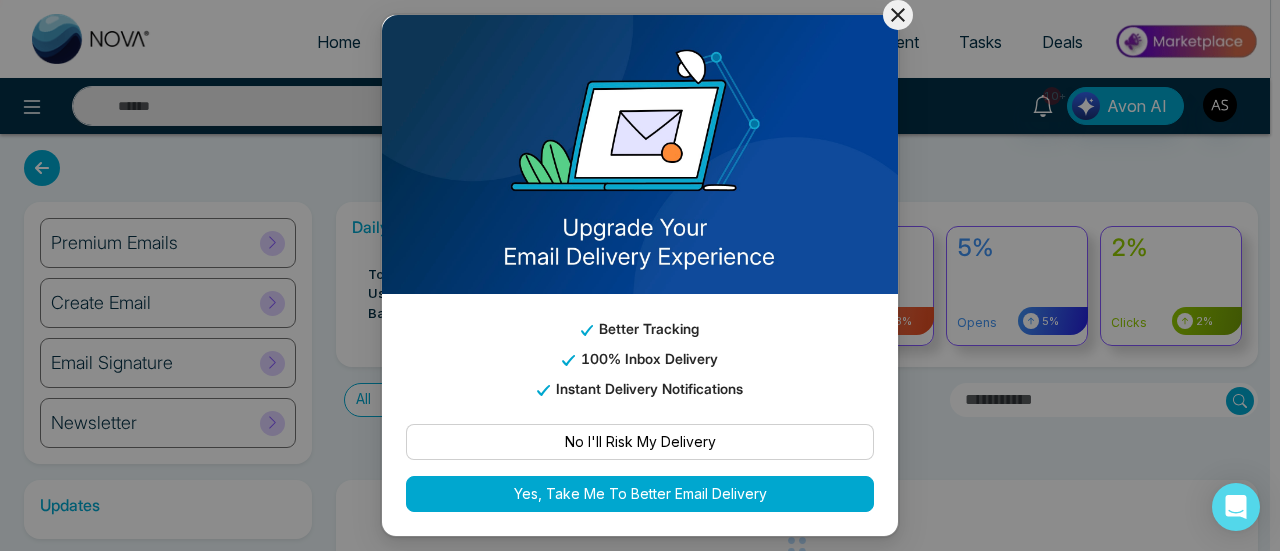 click 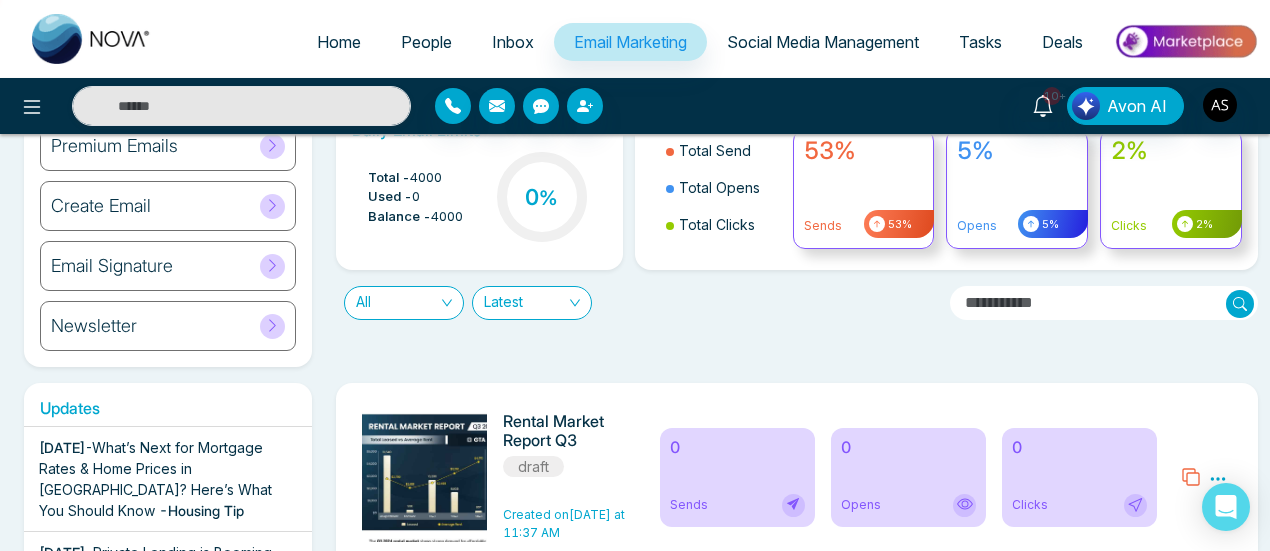 scroll, scrollTop: 0, scrollLeft: 0, axis: both 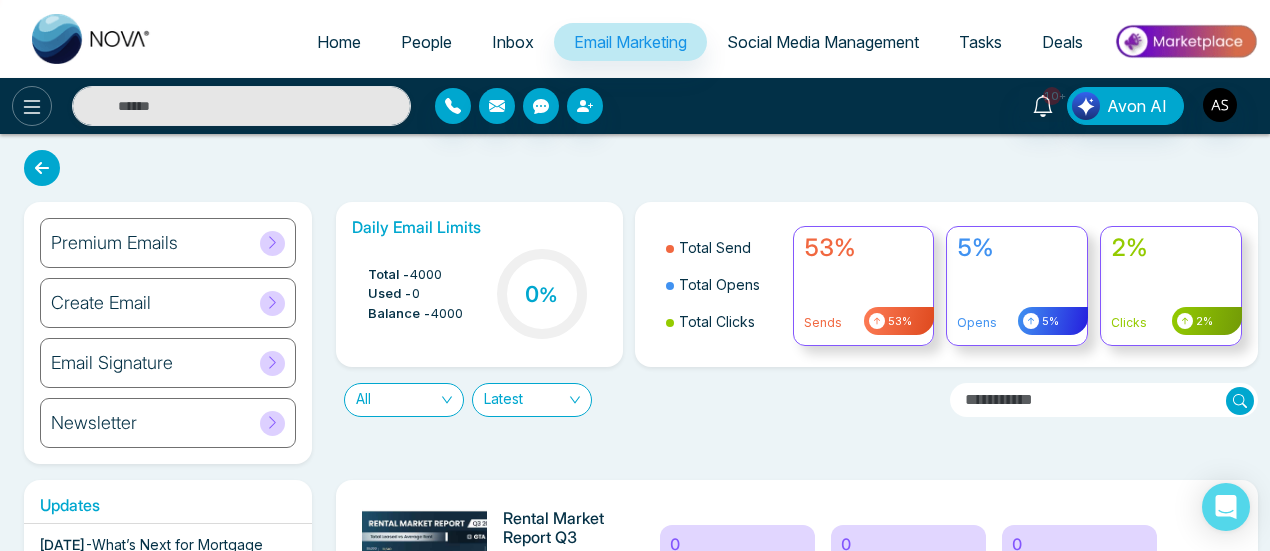 click at bounding box center [32, 106] 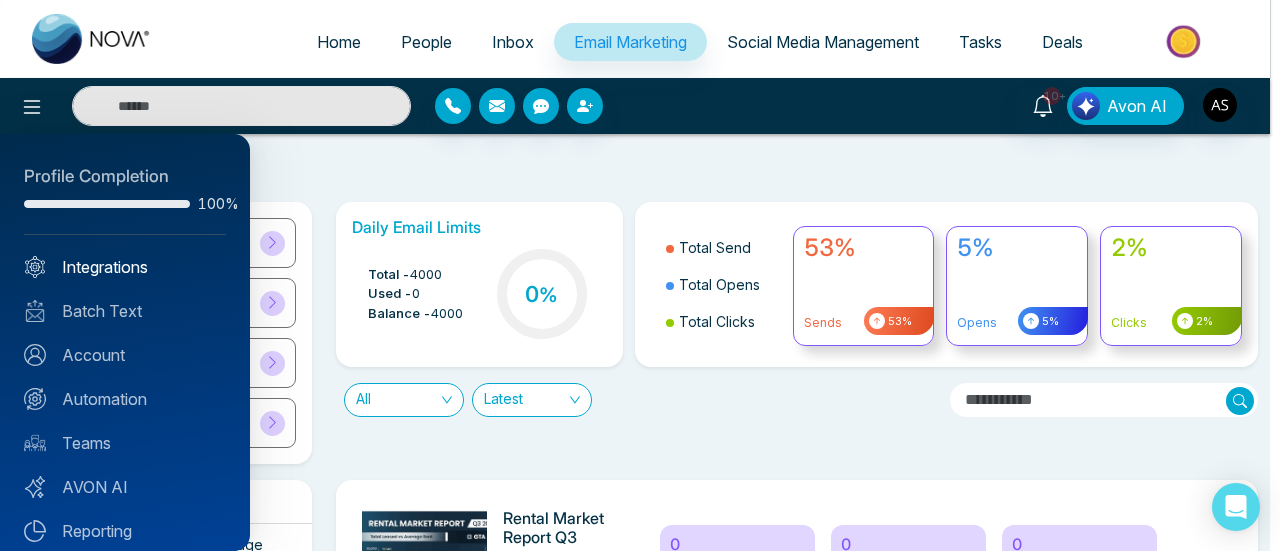 click on "Integrations" at bounding box center [125, 267] 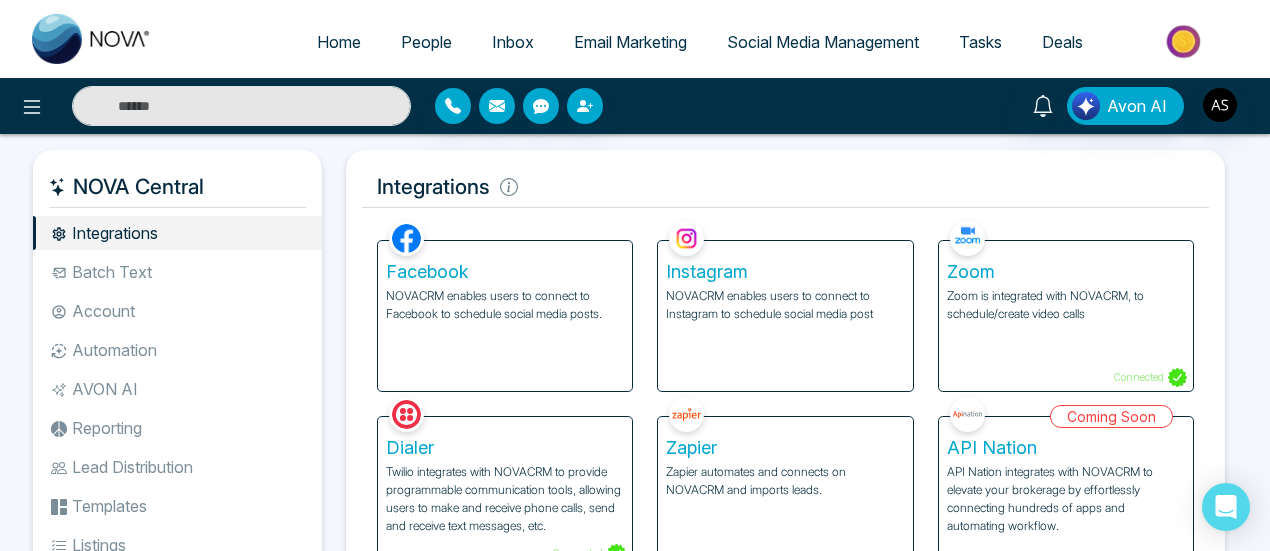 scroll, scrollTop: 4, scrollLeft: 0, axis: vertical 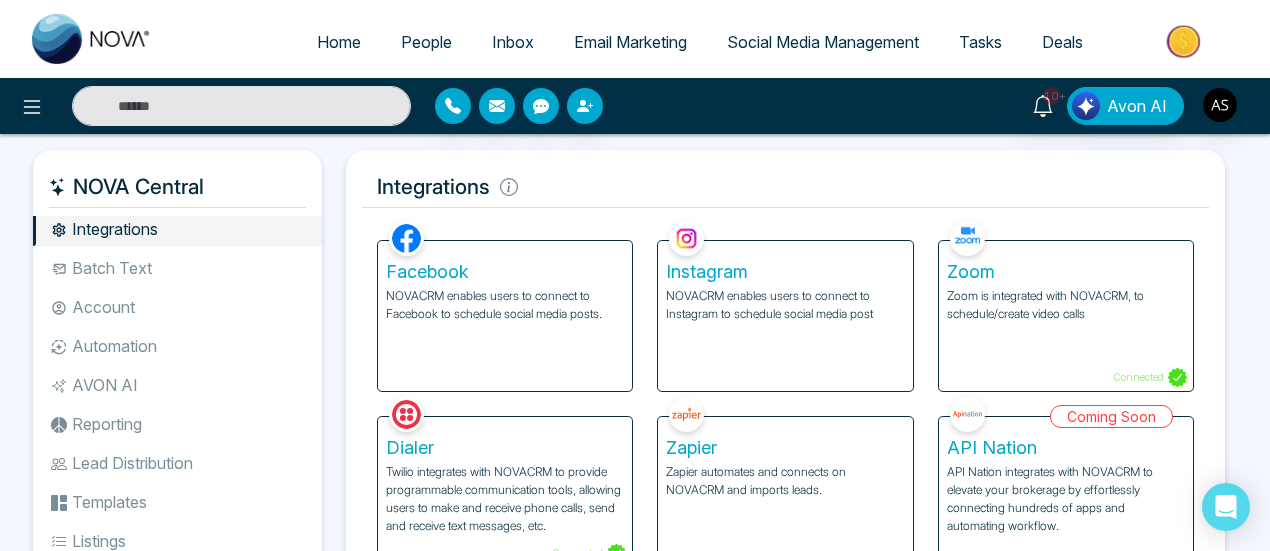 click on "Batch Text" at bounding box center (177, 268) 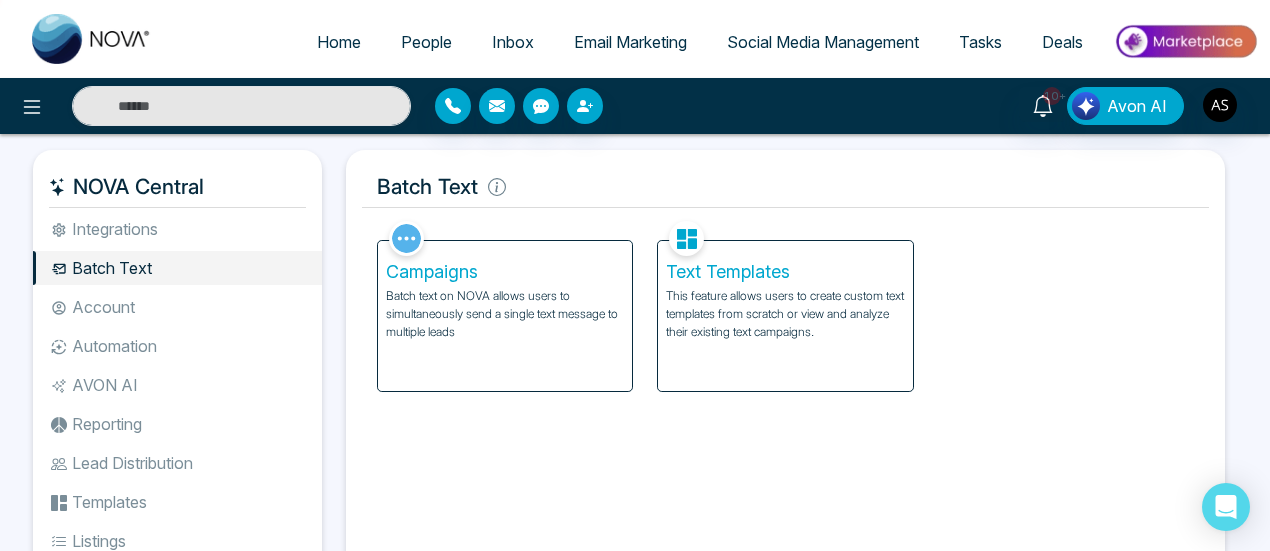 click on "Account" at bounding box center (177, 307) 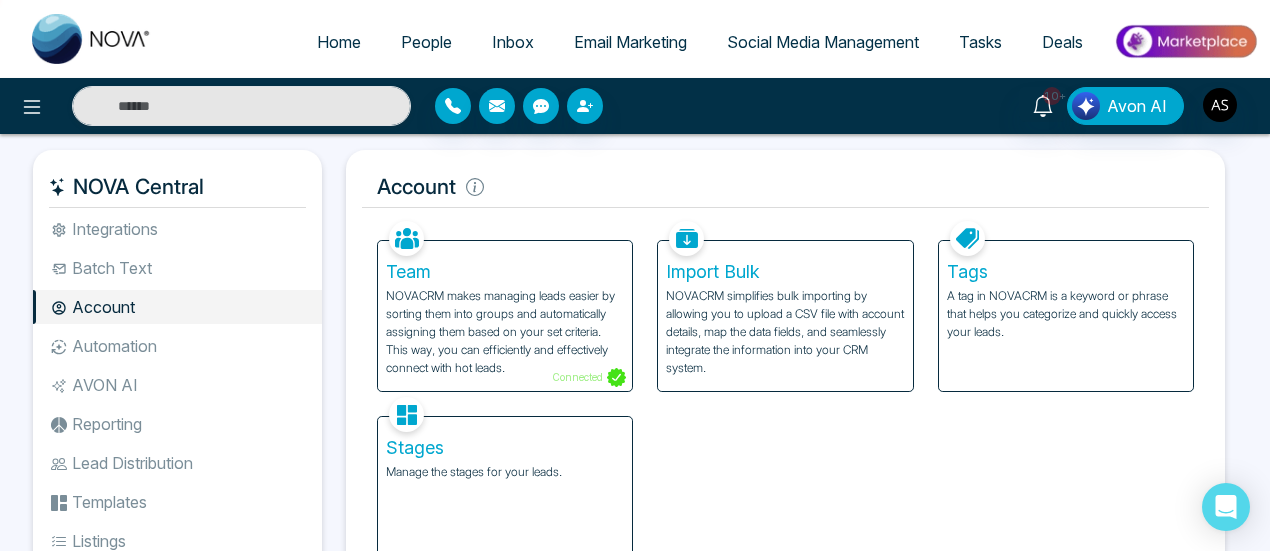 click on "Automation" at bounding box center (177, 346) 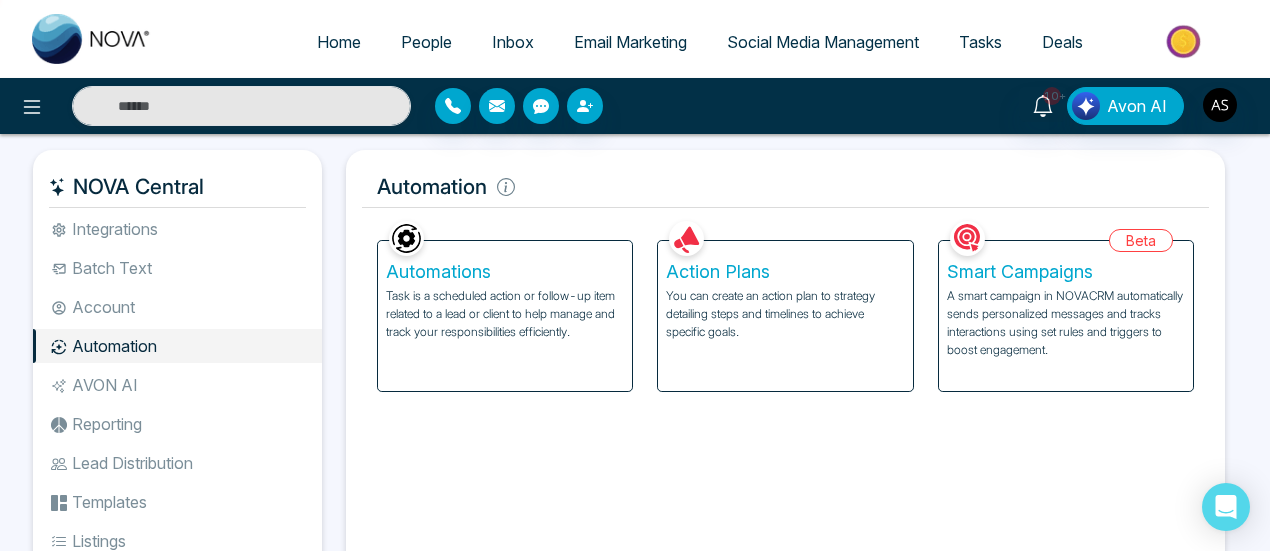 click on "AVON AI" at bounding box center (177, 385) 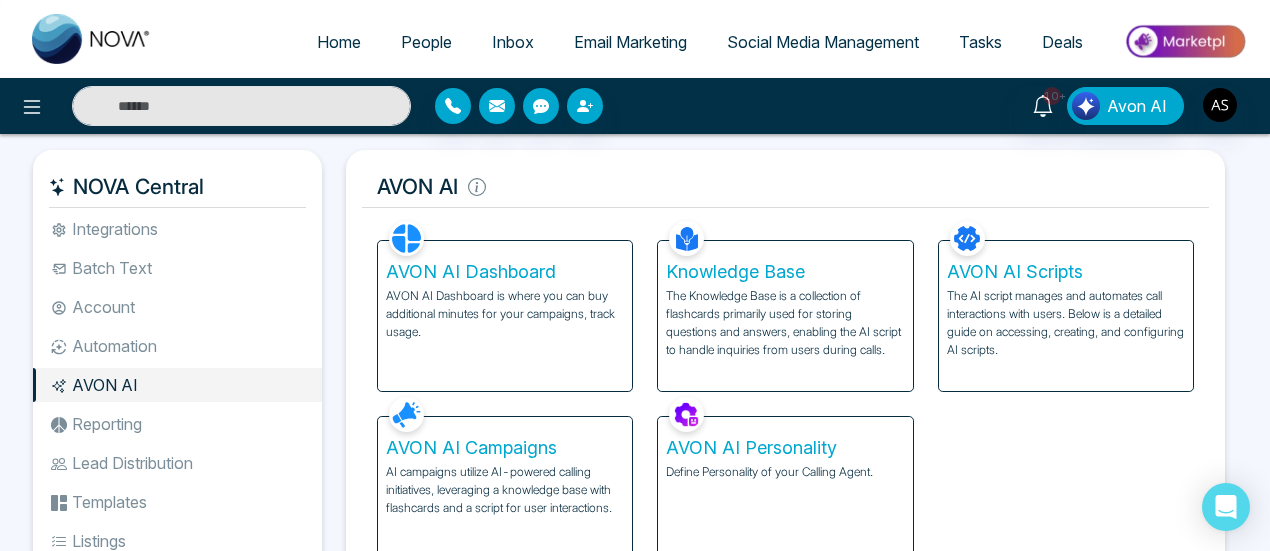 click on "Reporting" at bounding box center (177, 424) 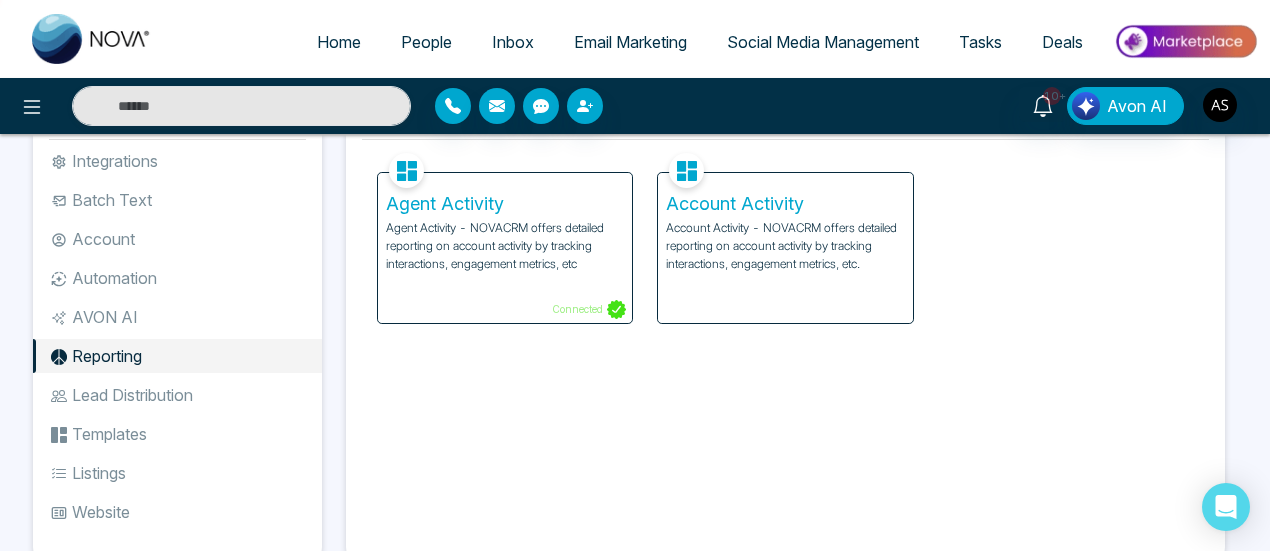 scroll, scrollTop: 100, scrollLeft: 0, axis: vertical 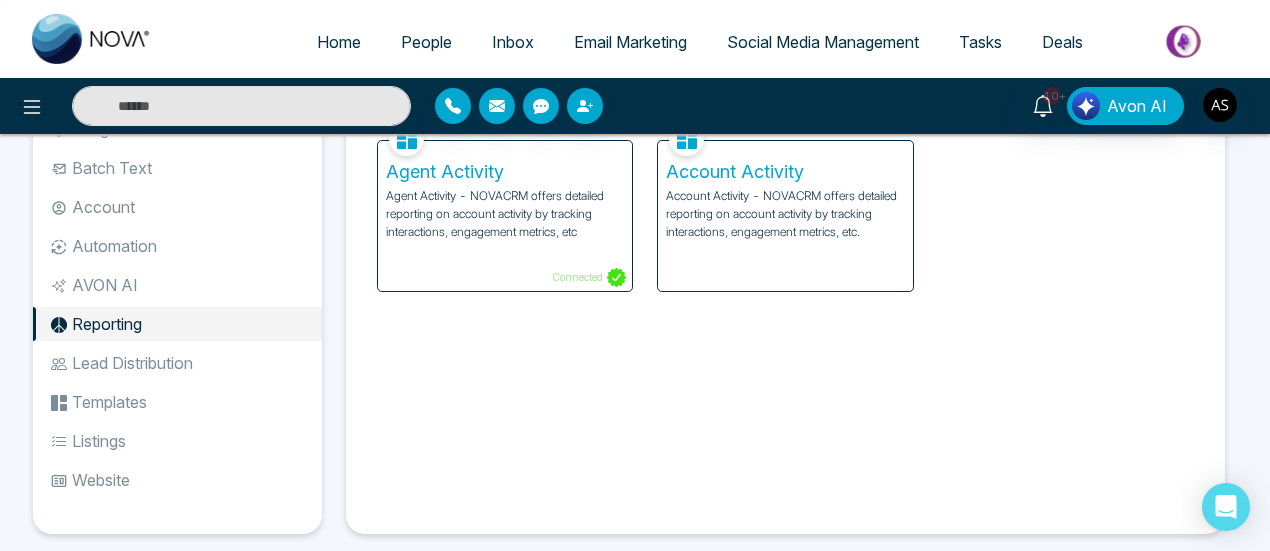 click on "Lead Distribution" at bounding box center (177, 363) 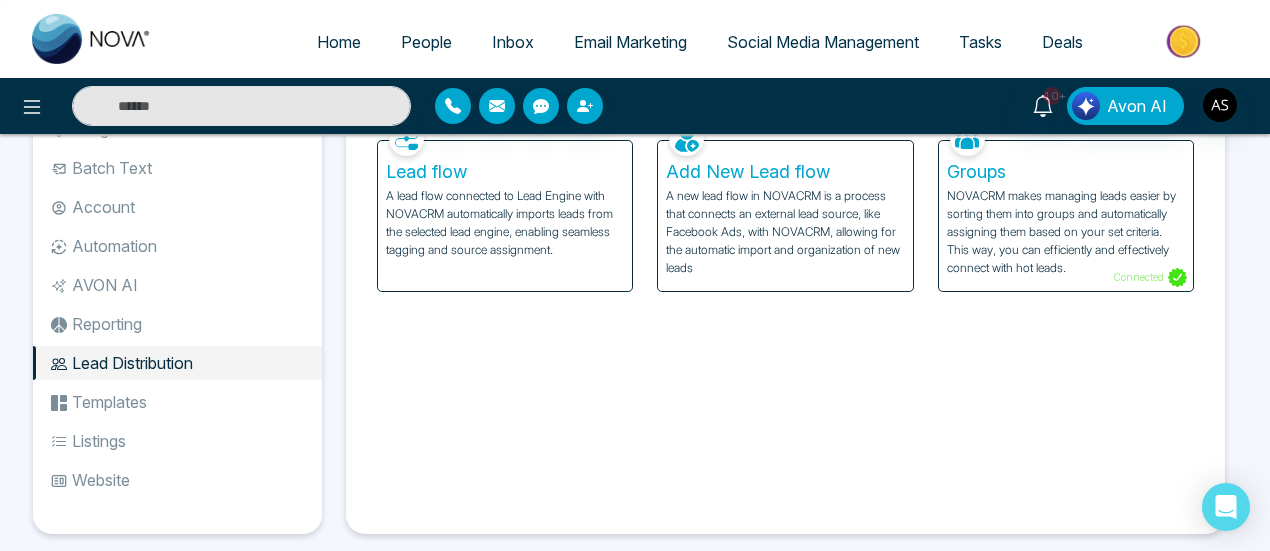 click on "Templates" at bounding box center [177, 402] 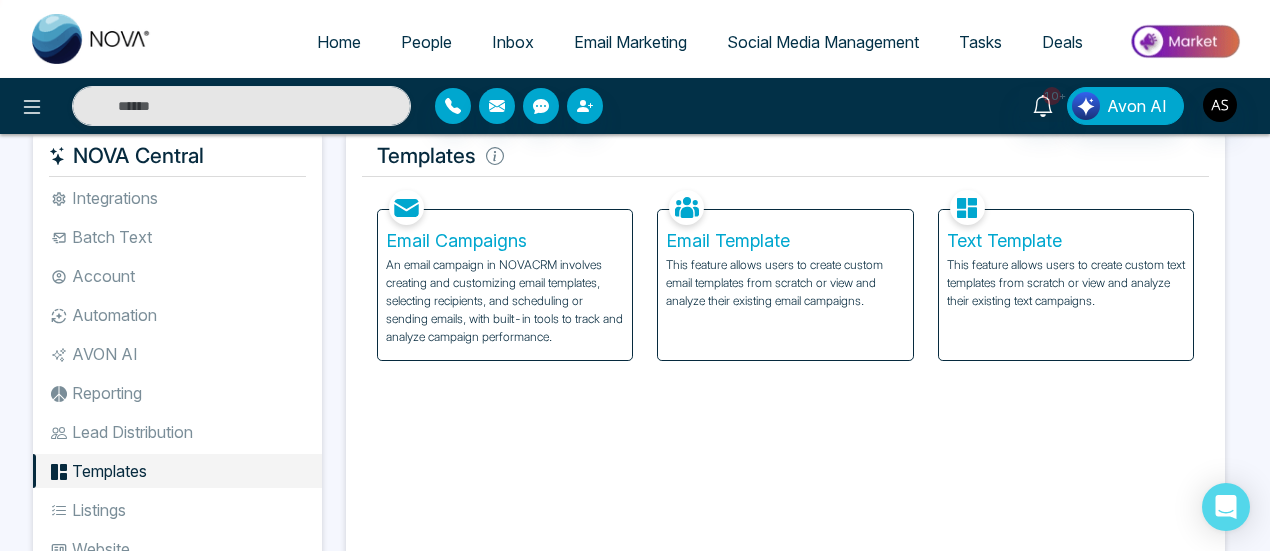 scroll, scrollTop: 0, scrollLeft: 0, axis: both 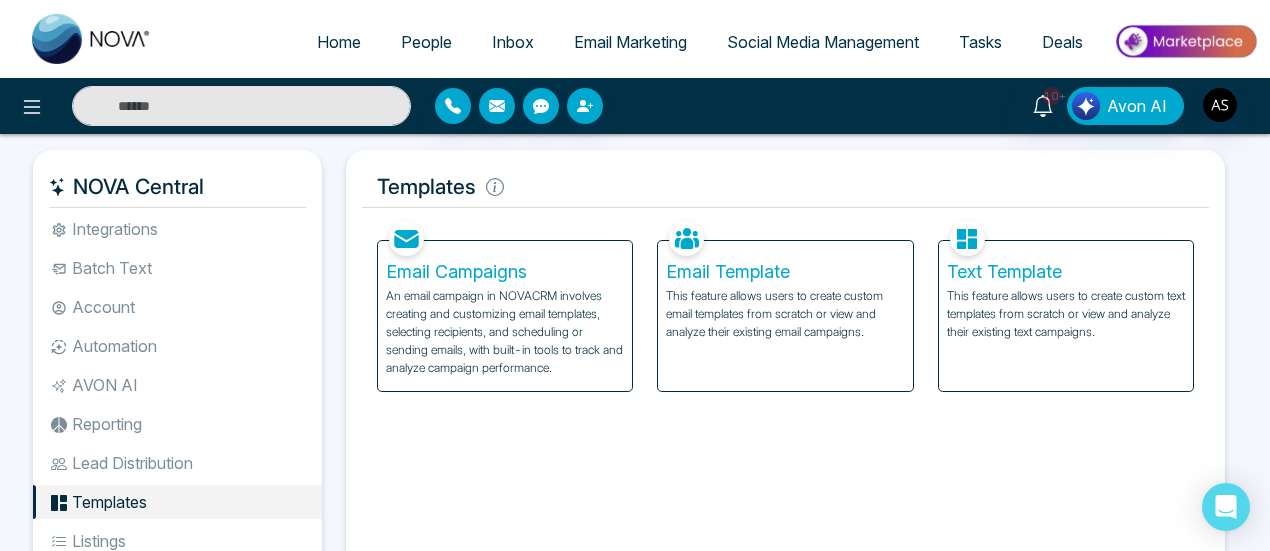 click on "An email campaign in NOVACRM involves creating and customizing email templates, selecting recipients, and scheduling or sending emails, with built-in tools to track and analyze campaign performance." at bounding box center (505, 332) 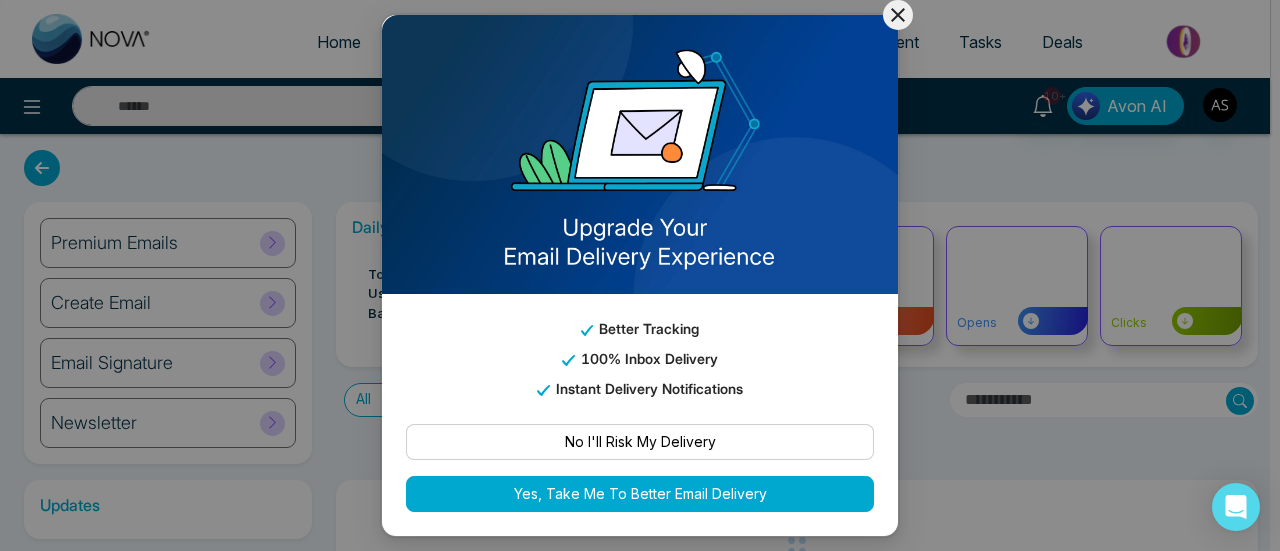 click 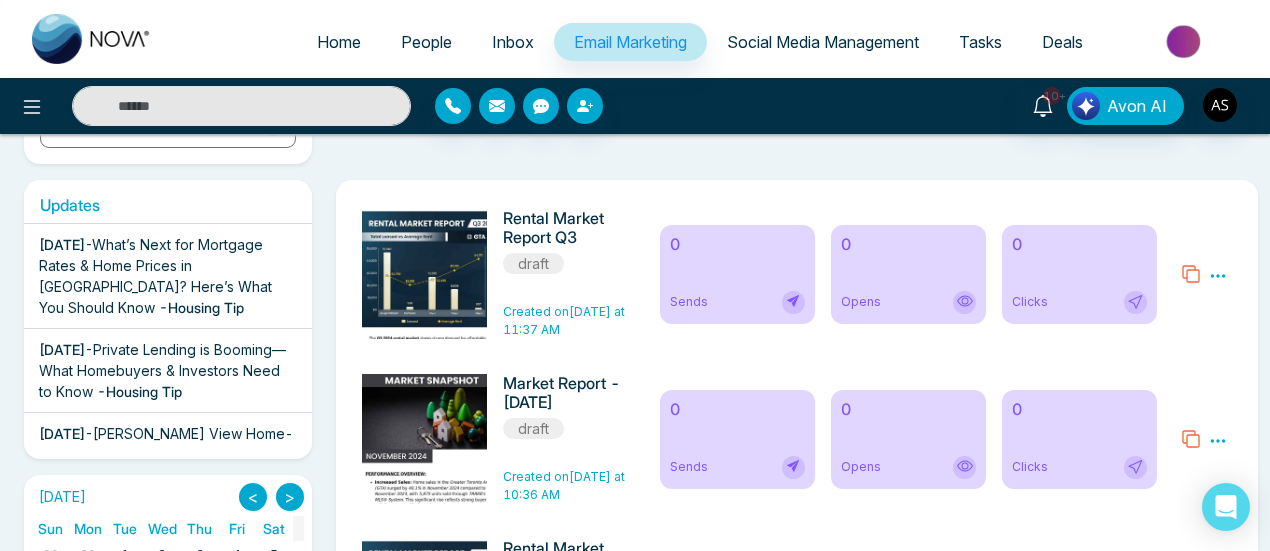 scroll, scrollTop: 400, scrollLeft: 0, axis: vertical 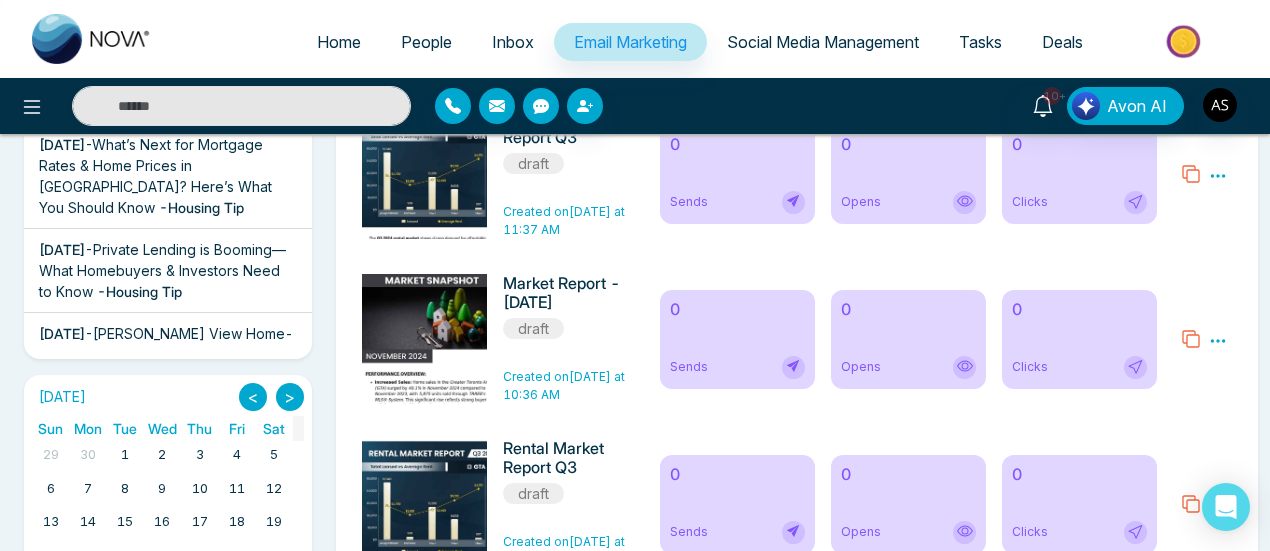 click on "Home" at bounding box center [339, 42] 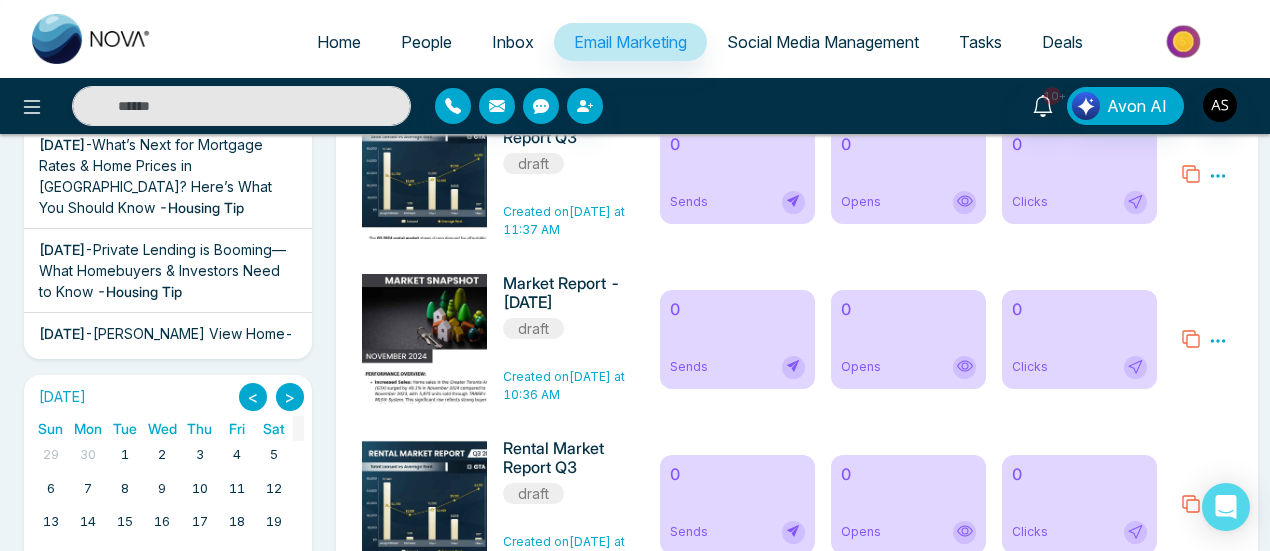 select on "*" 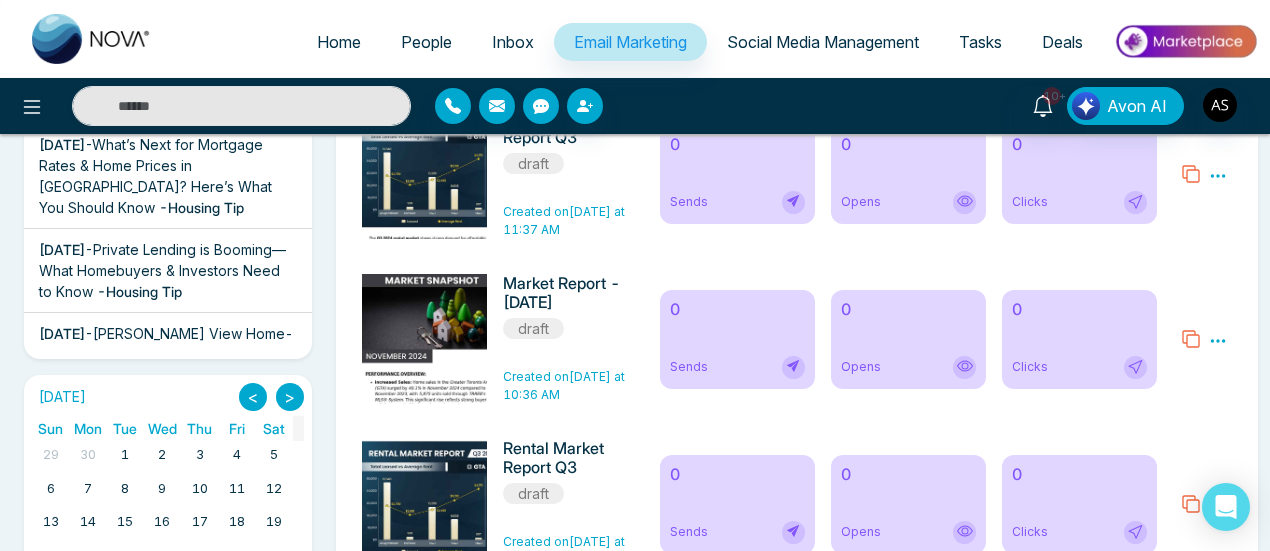 select on "*" 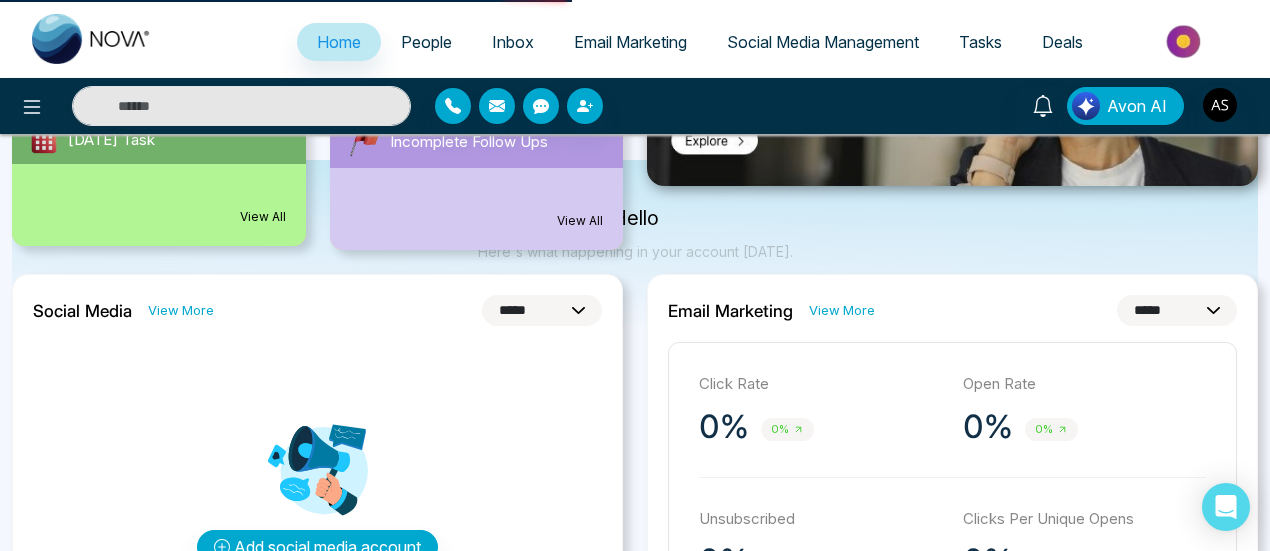 scroll, scrollTop: 0, scrollLeft: 0, axis: both 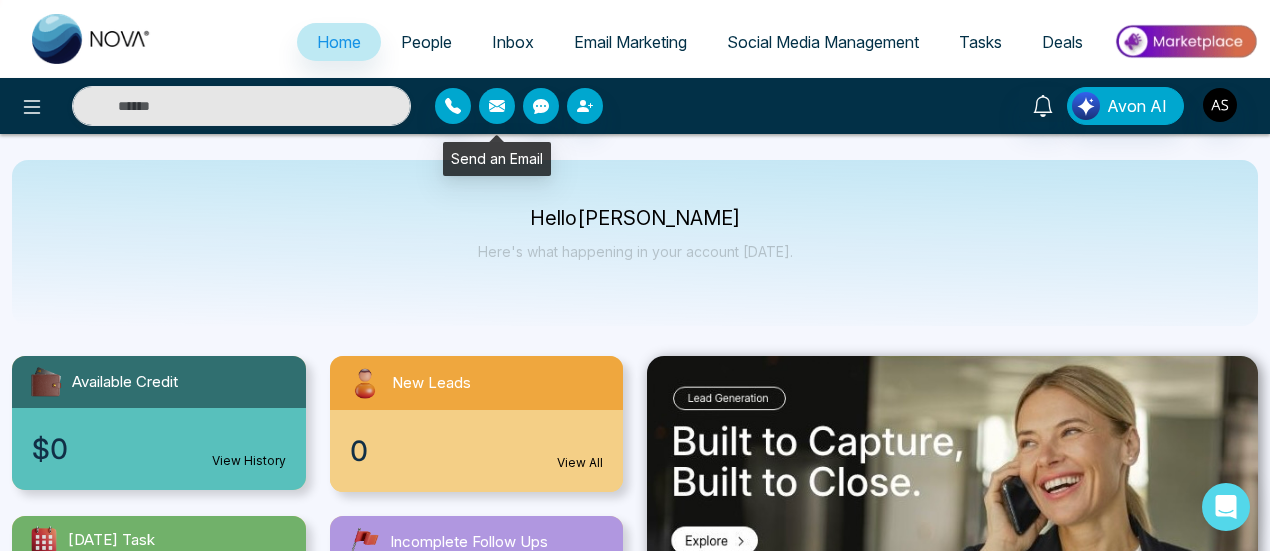 click at bounding box center [497, 106] 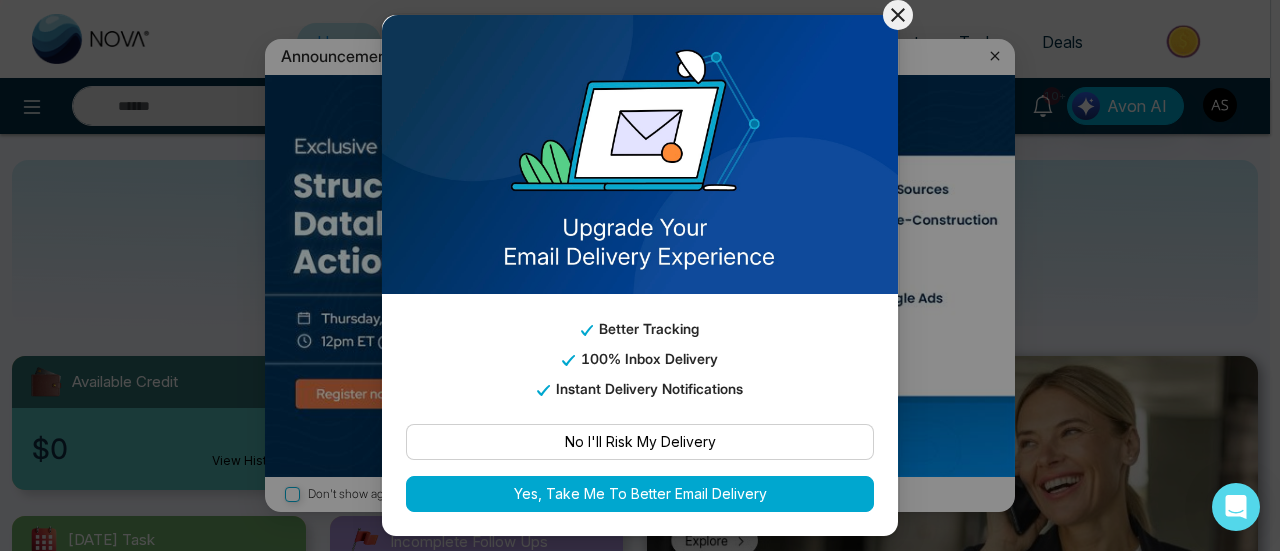 click 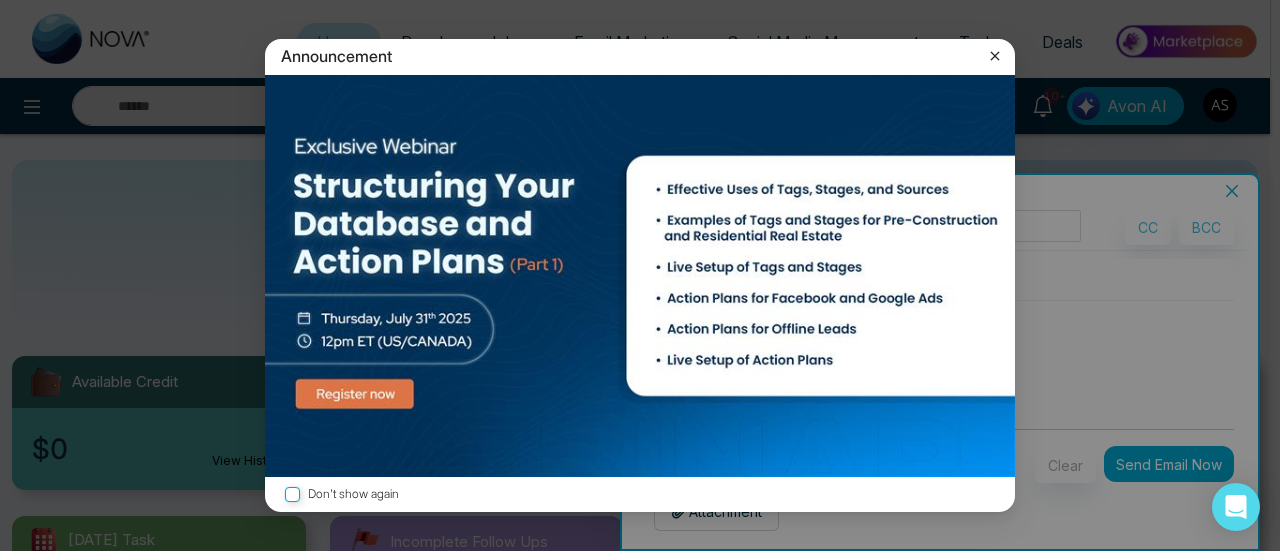 click 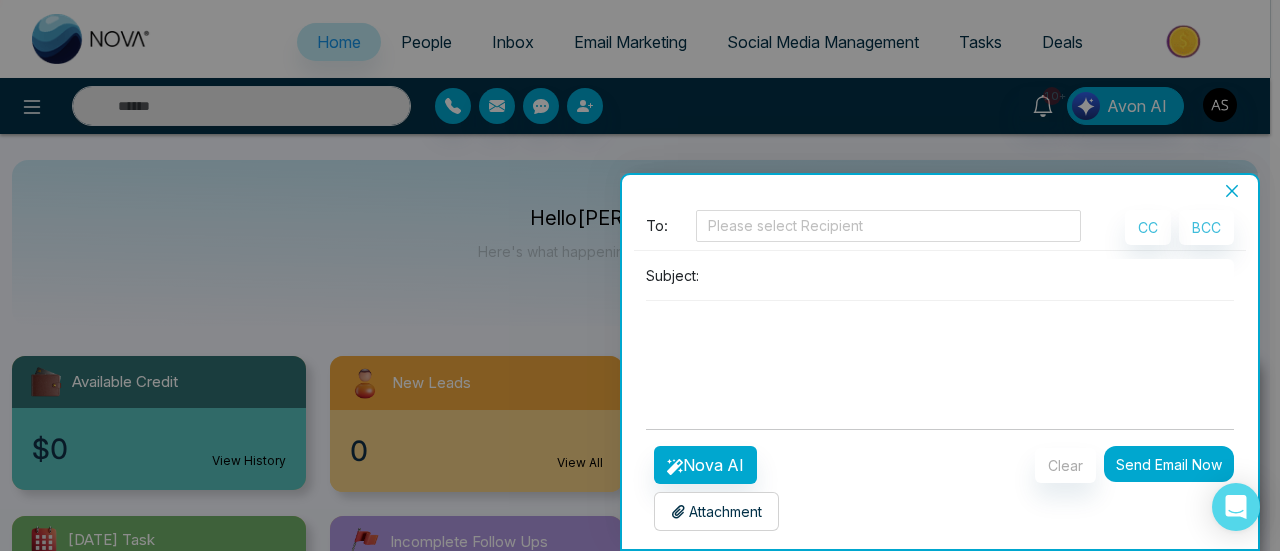 click 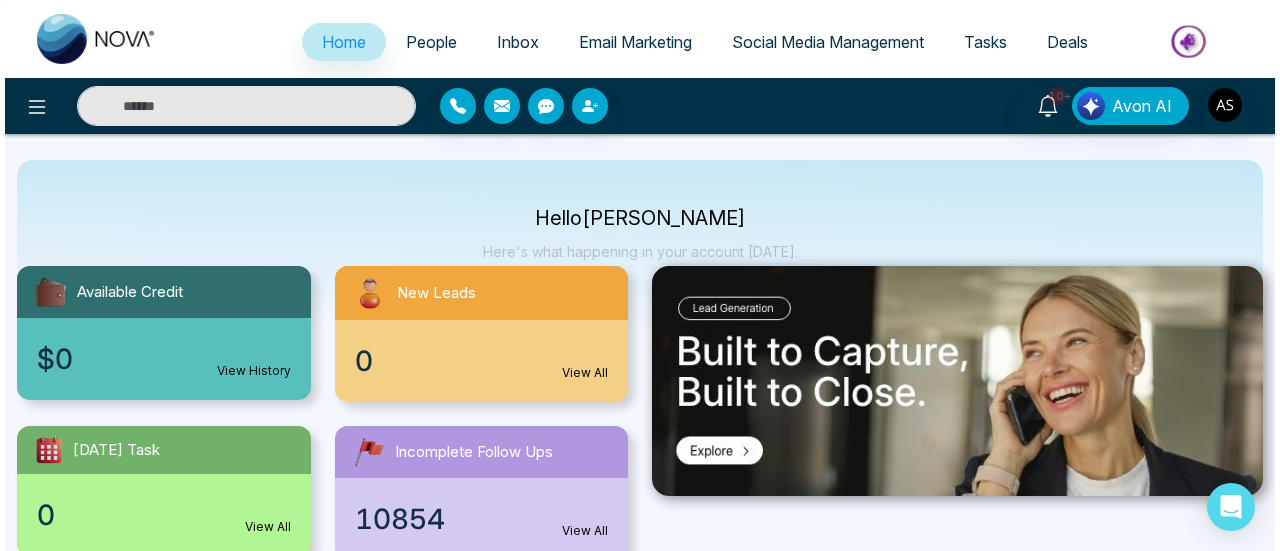 scroll, scrollTop: 0, scrollLeft: 0, axis: both 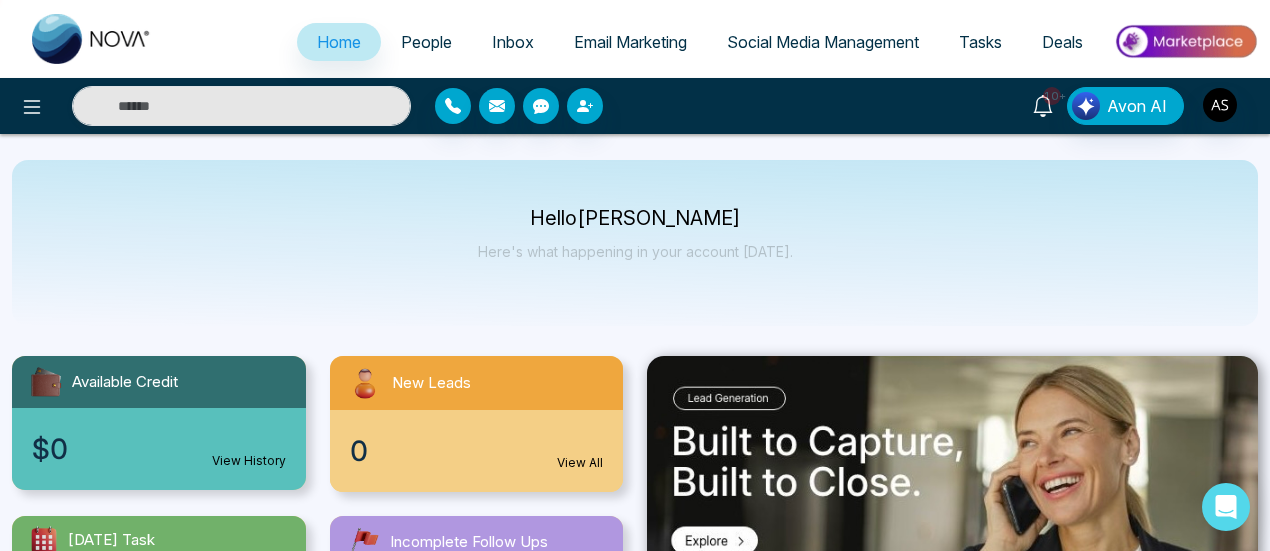 click 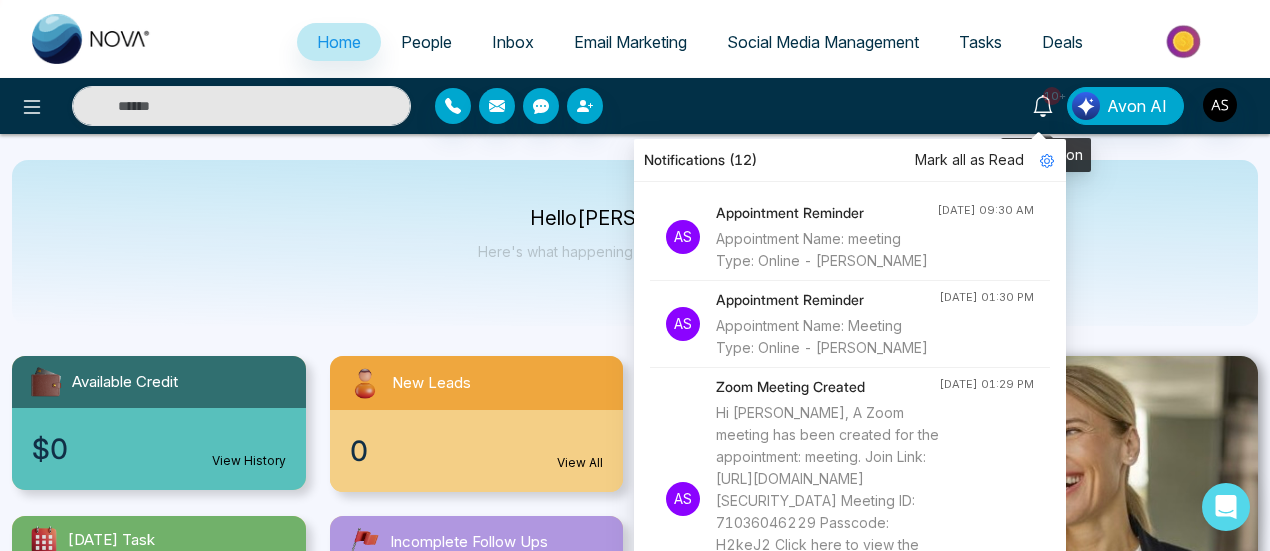click 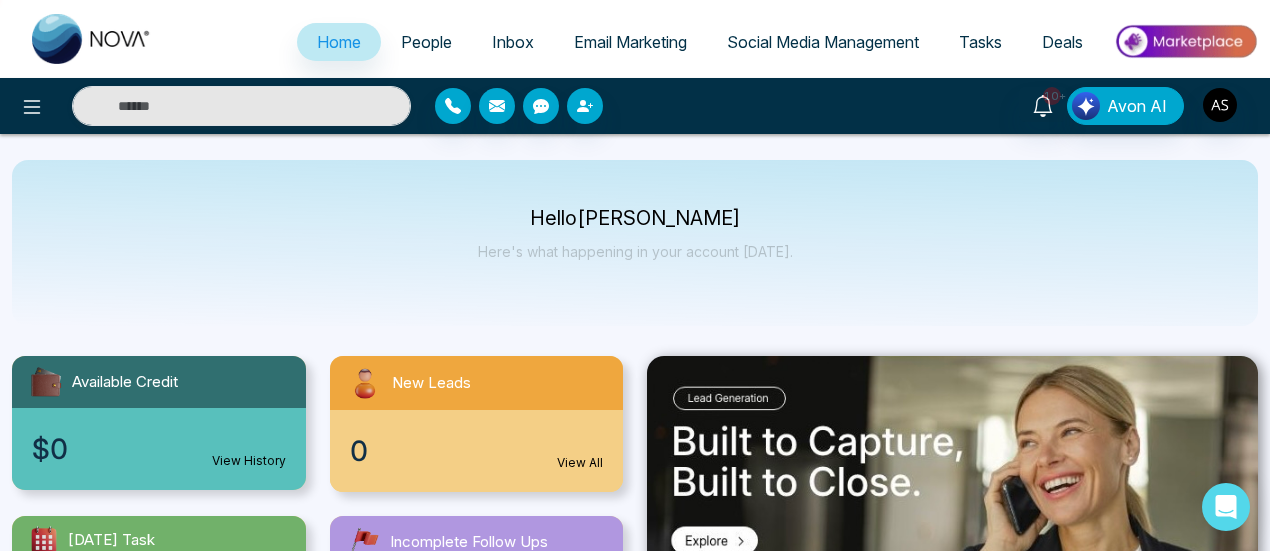 click on "People" at bounding box center [426, 42] 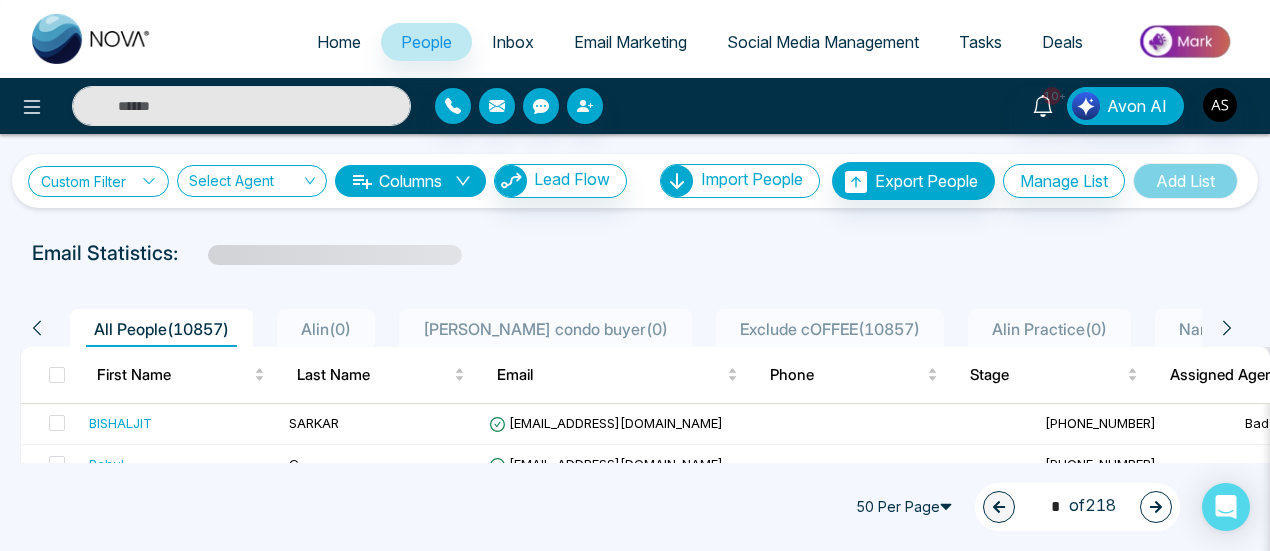 click on "Custom Filter" at bounding box center (98, 181) 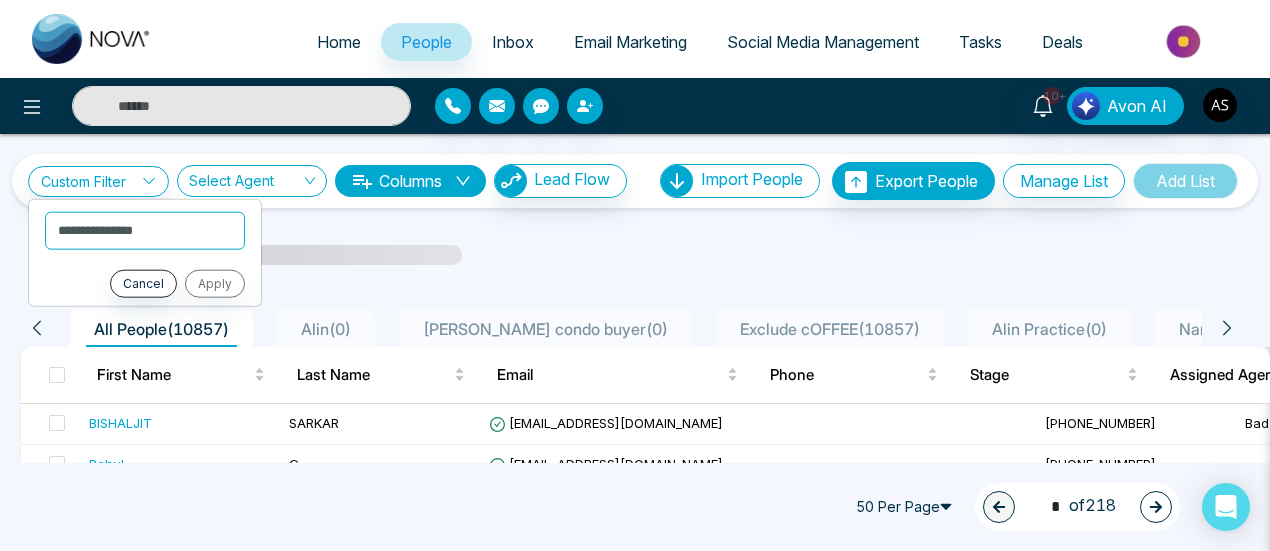 click on "**********" at bounding box center (635, 1296) 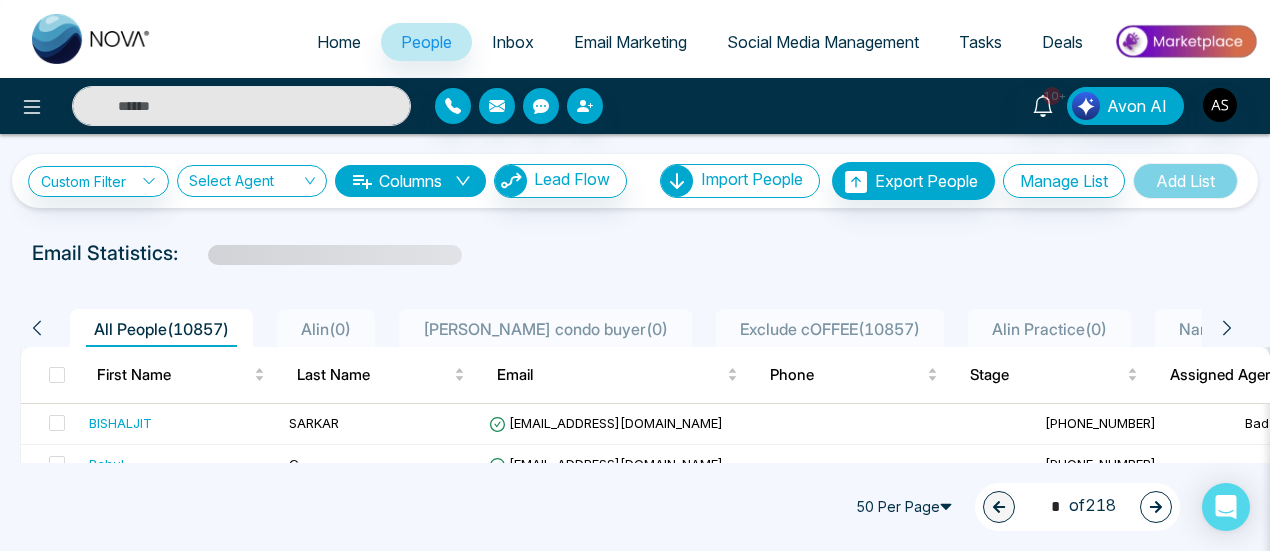 click on "Columns" at bounding box center (410, 181) 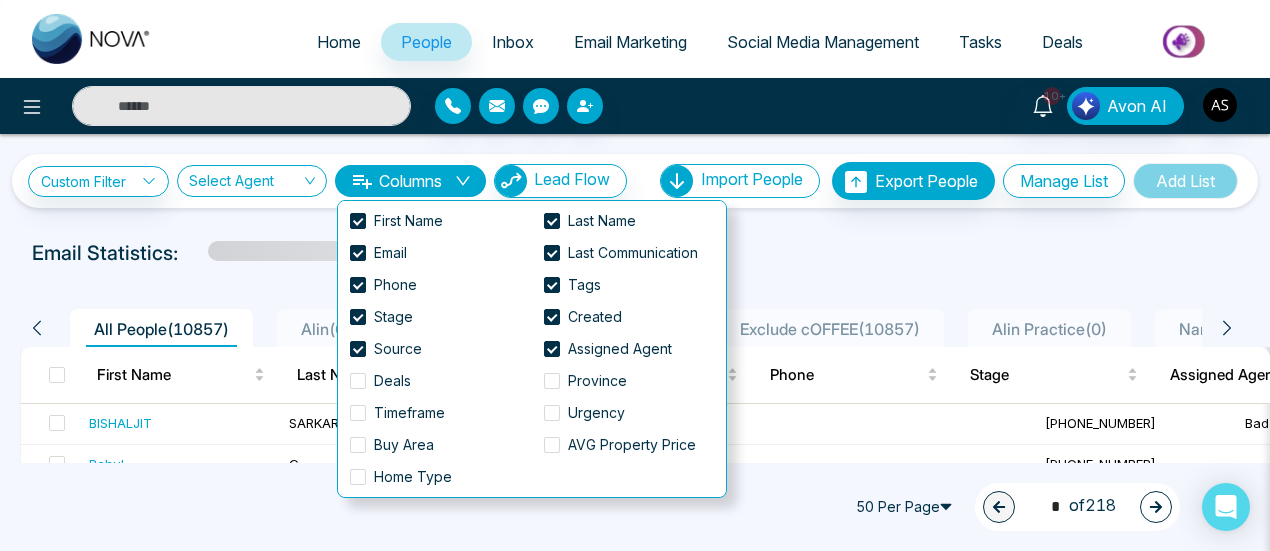 click on "Email Statistics:" at bounding box center [635, 253] 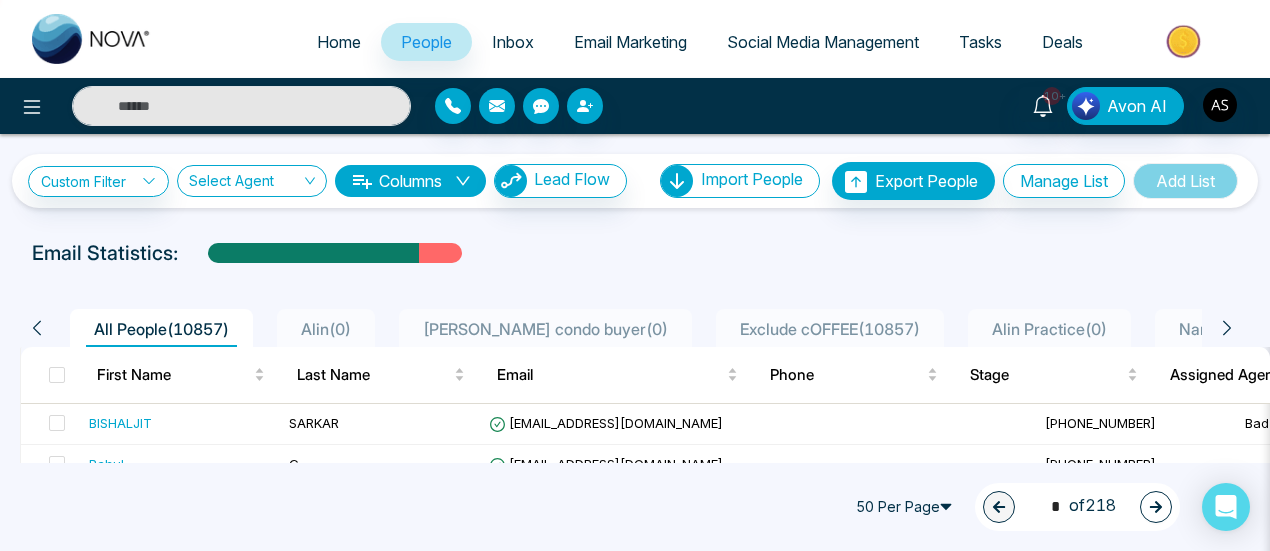 click on "Inbox" at bounding box center (513, 42) 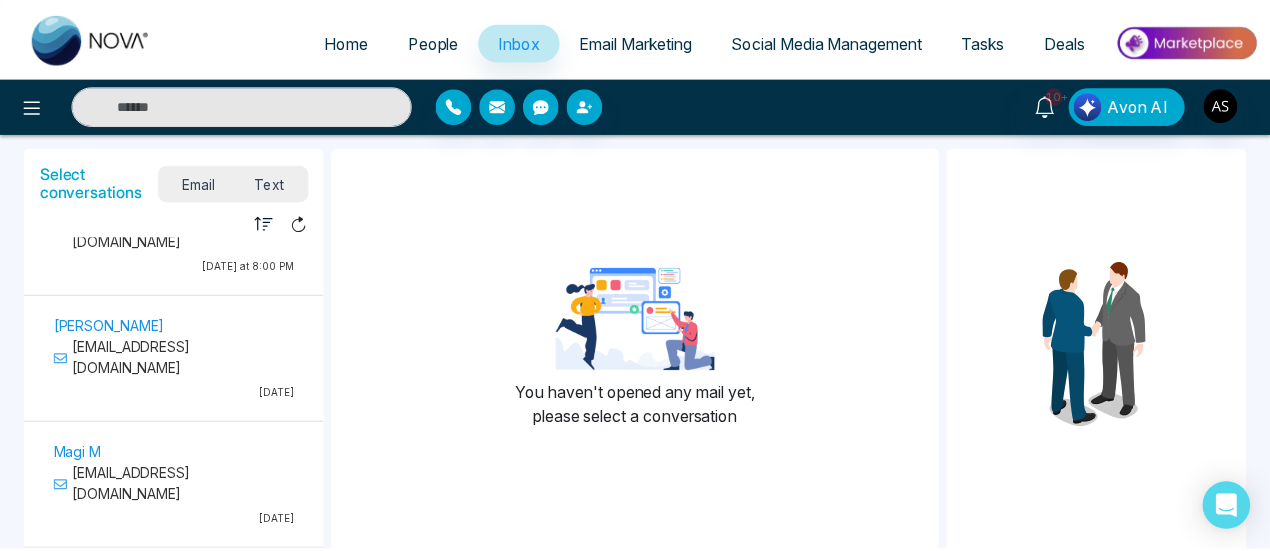 scroll, scrollTop: 0, scrollLeft: 0, axis: both 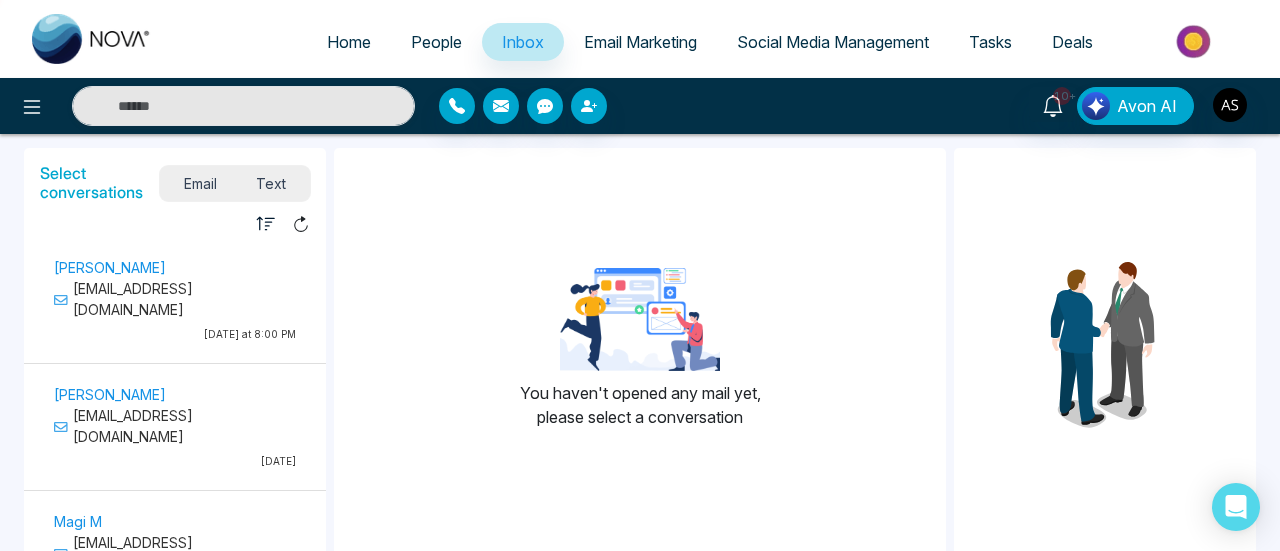 click on "Email Marketing" at bounding box center [640, 42] 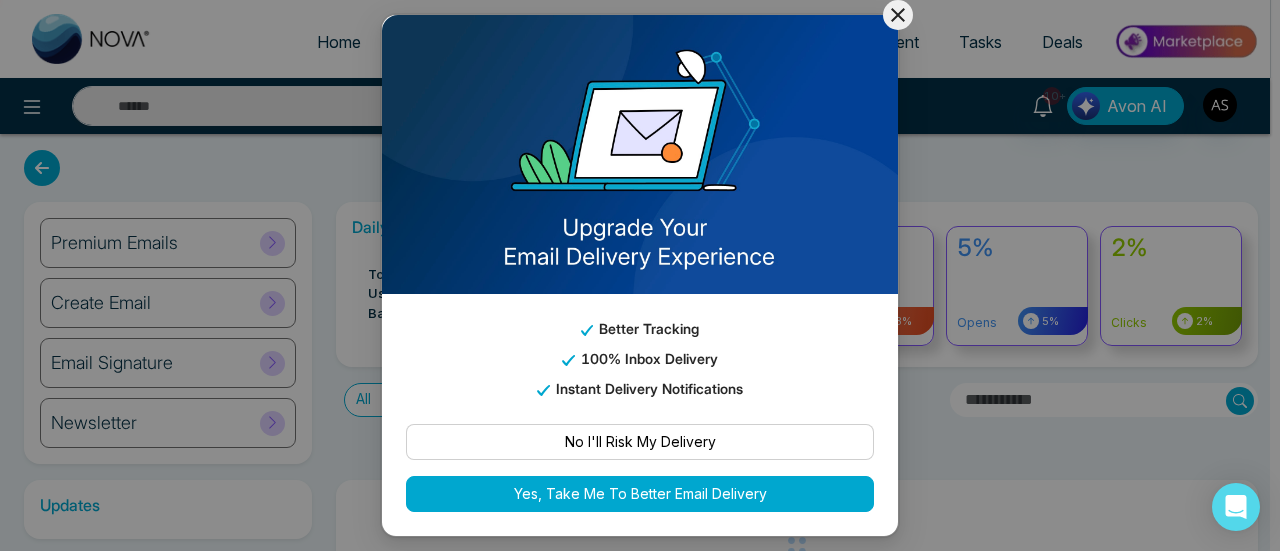 click 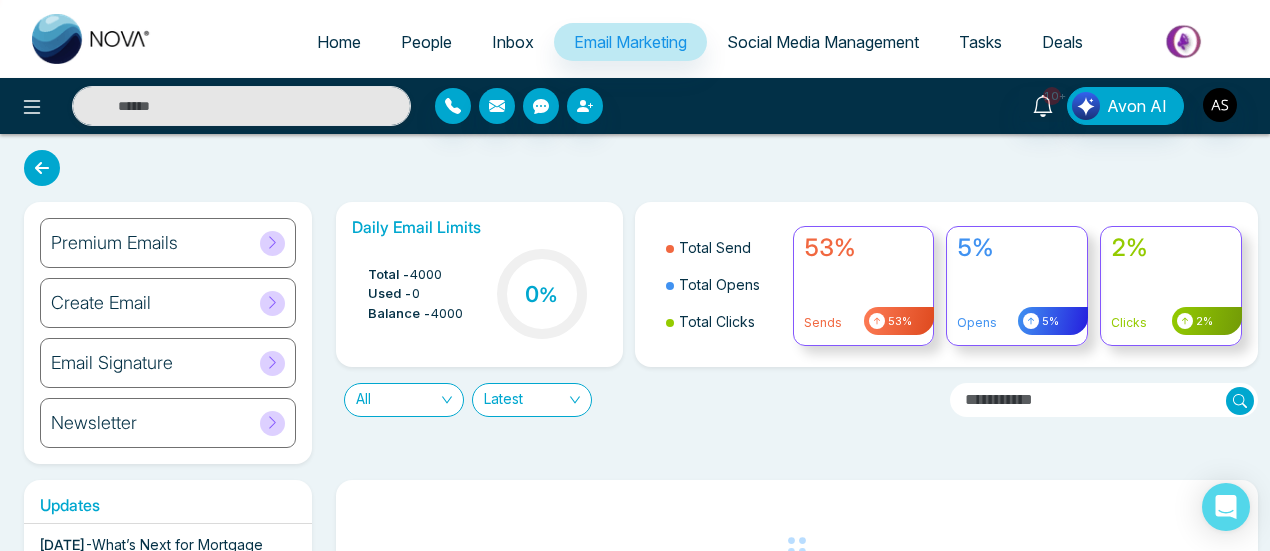 click on "Inbox" at bounding box center (513, 42) 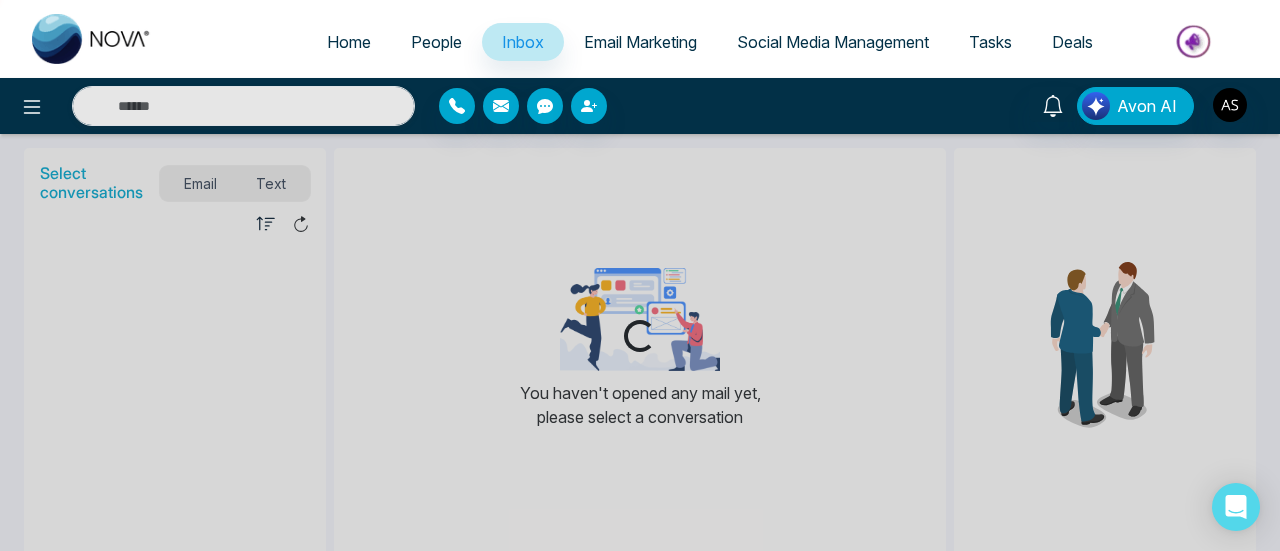 click on "People" at bounding box center [436, 42] 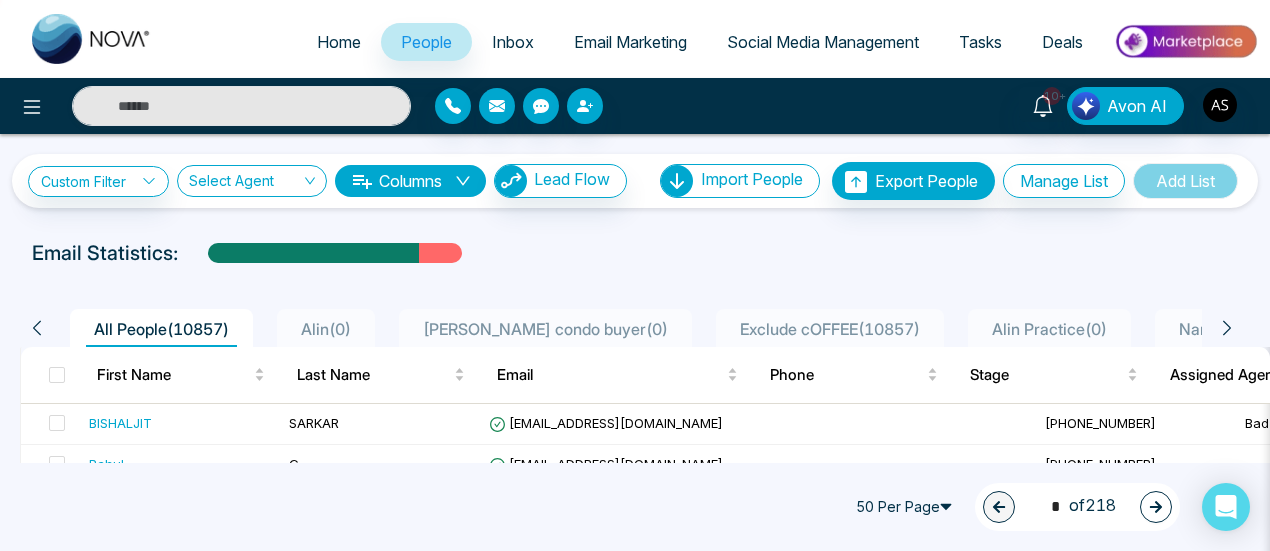click 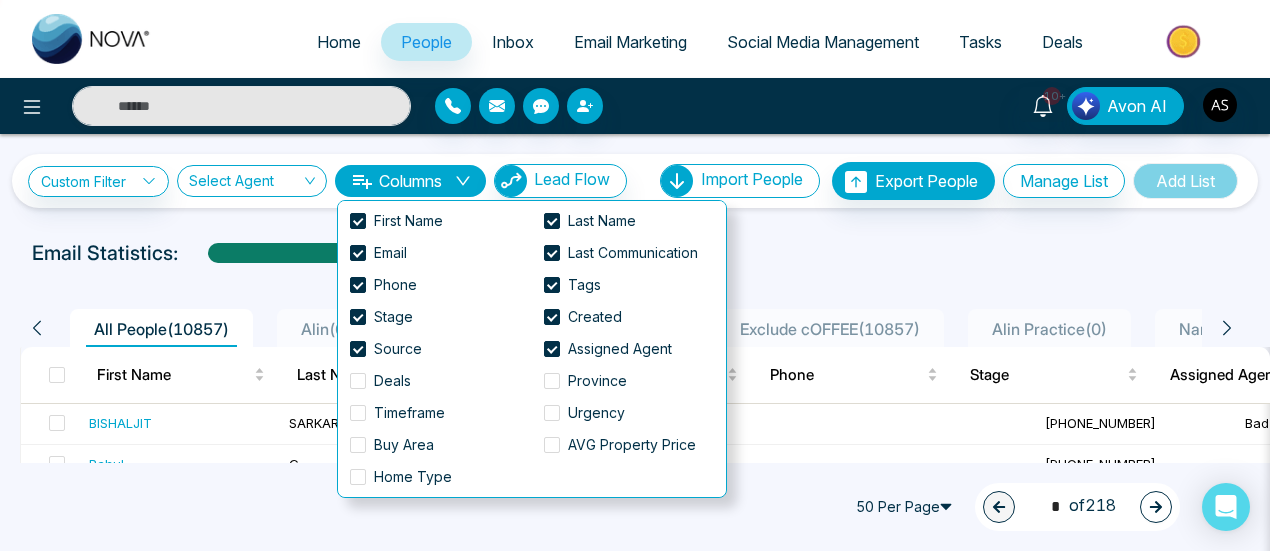 click on "**********" at bounding box center (635, 171) 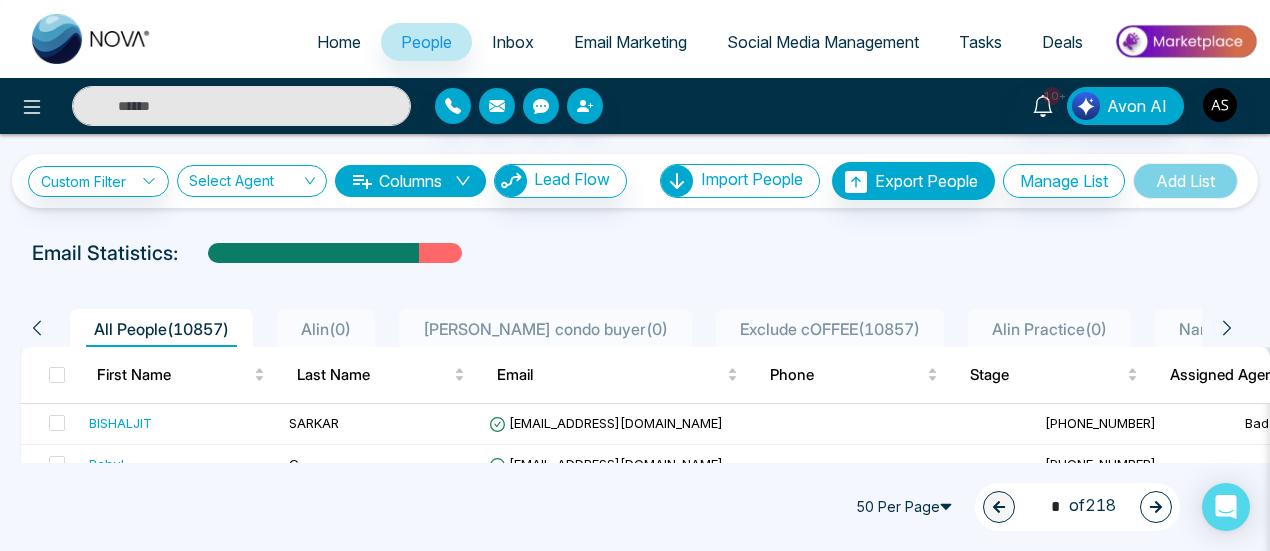 click on "Inbox" at bounding box center (513, 42) 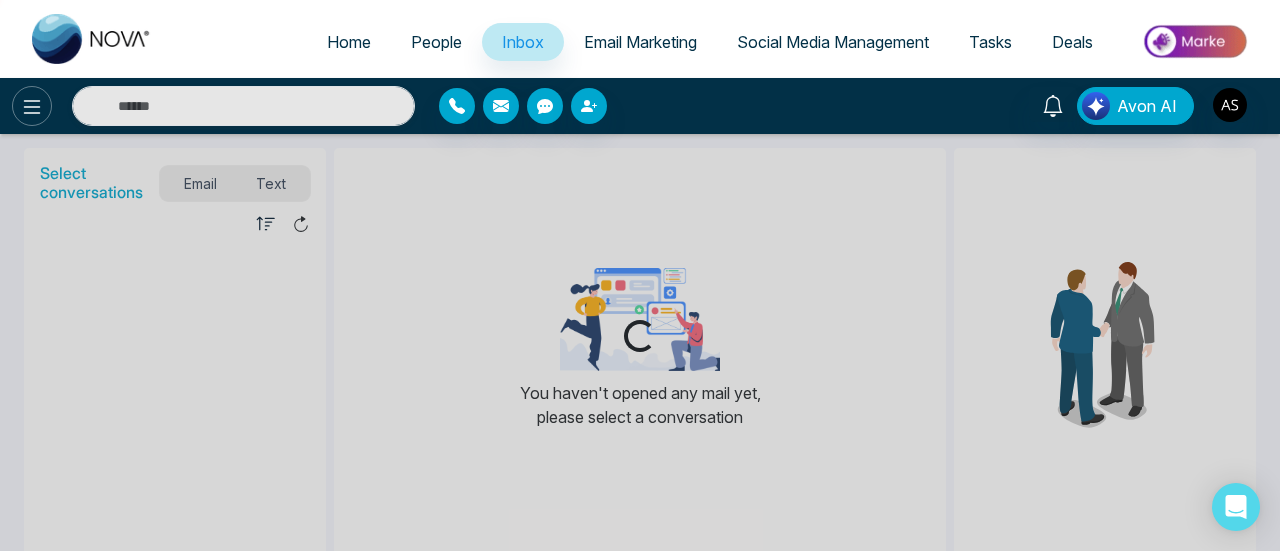 click 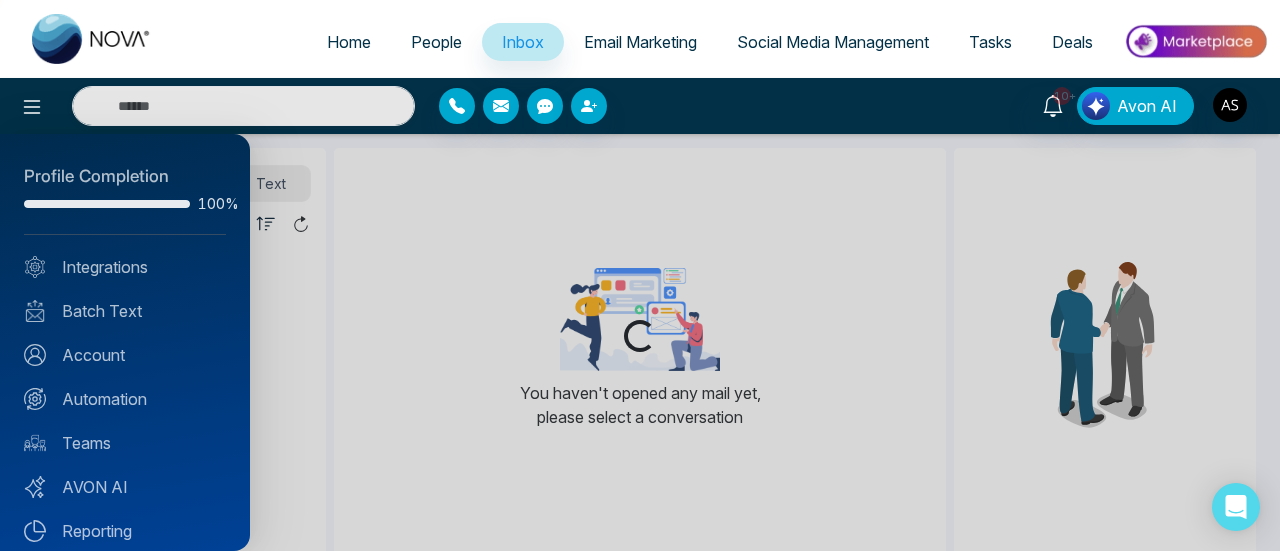 click on "Profile Completion 100% Integrations Batch Text Account Automation Teams AVON AI Reporting Lead Distribution Templates Listings Website Announcements" at bounding box center [125, 342] 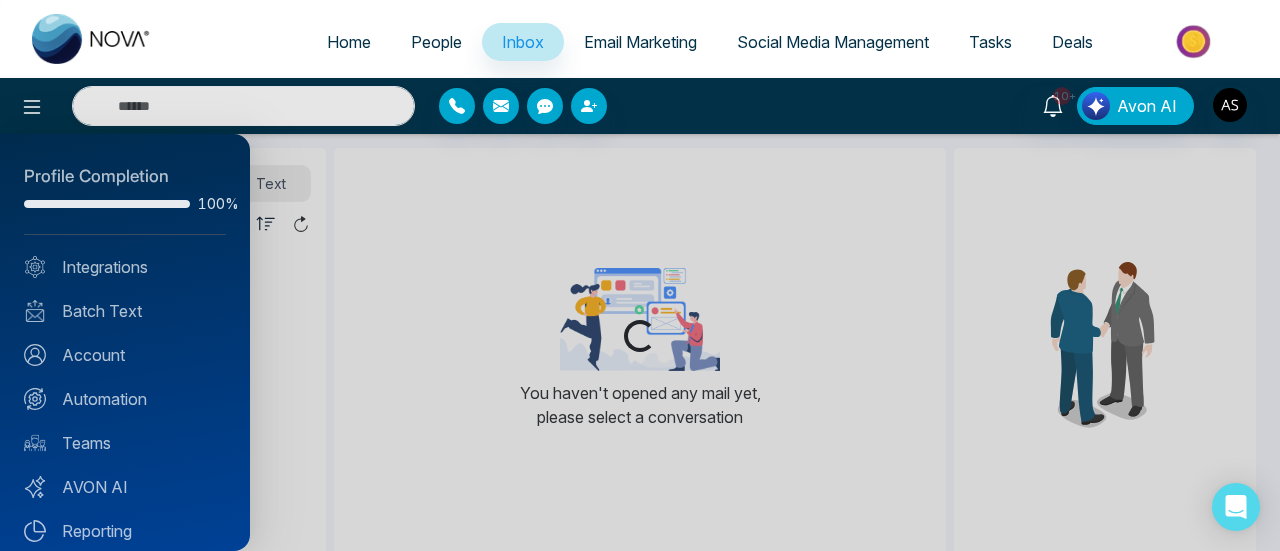 click on "Profile Completion 100% Integrations Batch Text Account Automation Teams AVON AI Reporting Lead Distribution Templates Listings Website Announcements" at bounding box center (125, 342) 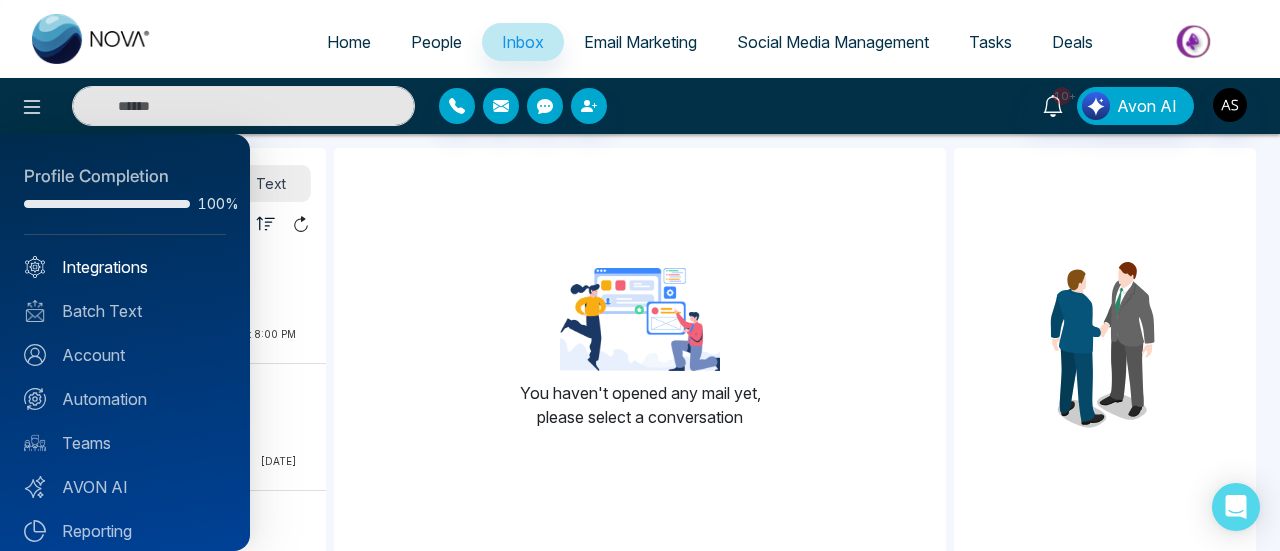 click on "Integrations" at bounding box center [125, 267] 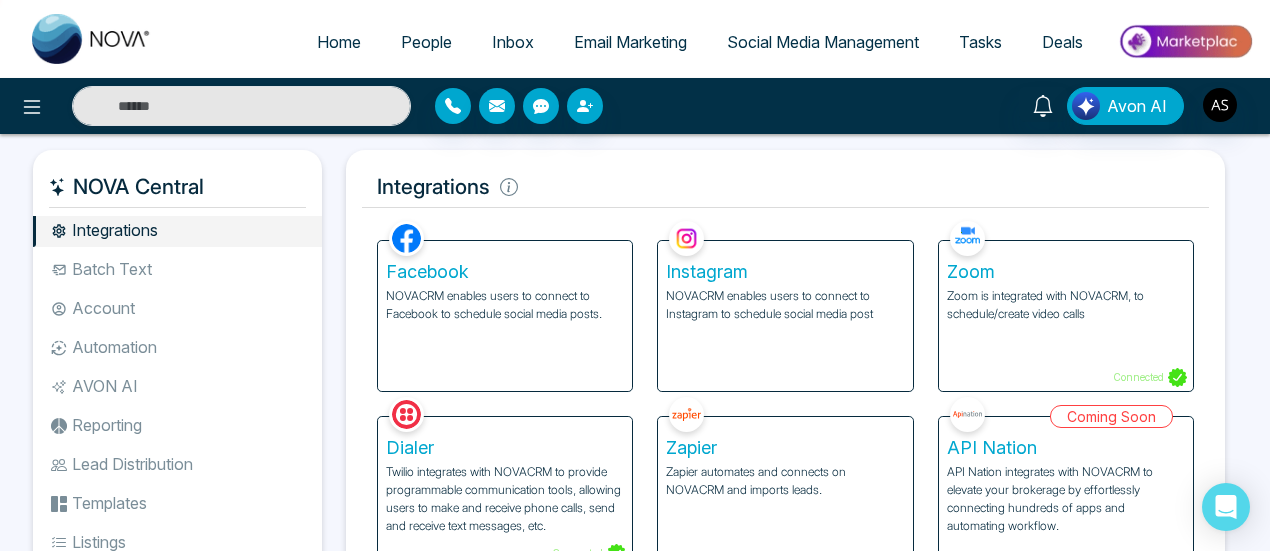 scroll, scrollTop: 4, scrollLeft: 0, axis: vertical 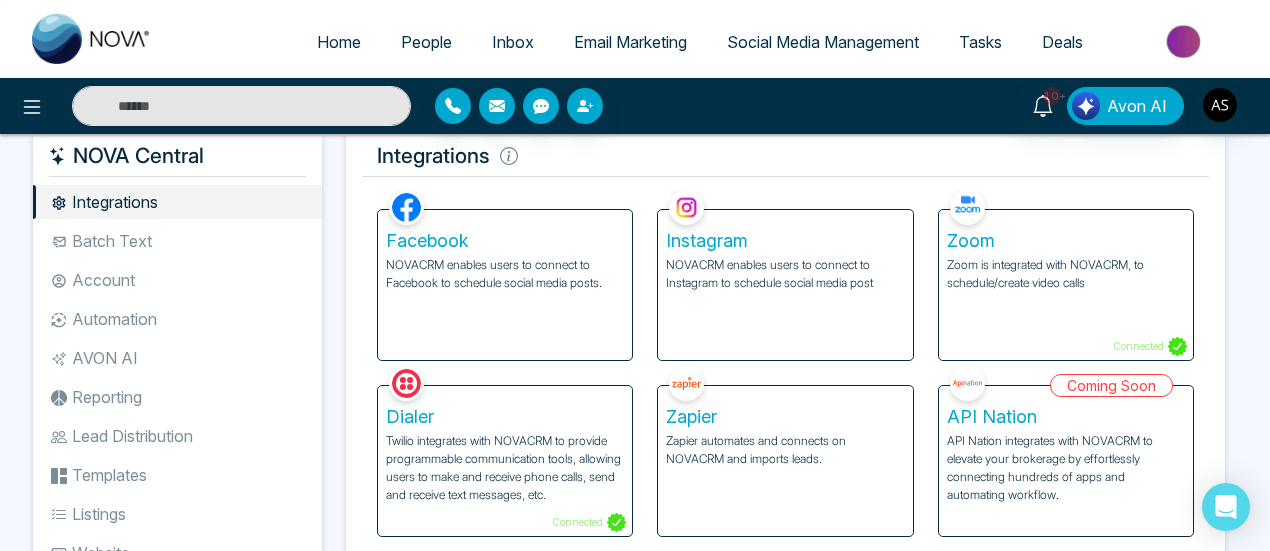 click on "Integrations Facebook NOVACRM enables users to connect to Facebook to schedule social media  posts. Instagram NOVACRM enables users to connect to Instagram to schedule social media post Zoom Zoom is integrated with NOVACRM, to schedule/create video calls Connected Dialer Twilio integrates with NOVACRM to provide programmable communication tools, allowing users to make and receive phone calls, send and receive text messages, etc. Connected Zapier Zapier automates and connects on NOVACRM and imports leads. Coming Soon API Nation API Nation integrates with NOVACRM to elevate your brokerage by effortlessly connecting hundreds of apps and automating workflow. Campaigns Batch text on NOVA allows users to simultaneously send a single text message to multiple leads Text Templates This feature allows users to create custom text templates from scratch or view and analyze their existing text campaigns. Team Connected Import Bulk Tags Stages Manage the stages for your leads. Automations Action Plans Beta Smart Campaigns" at bounding box center (785, 361) 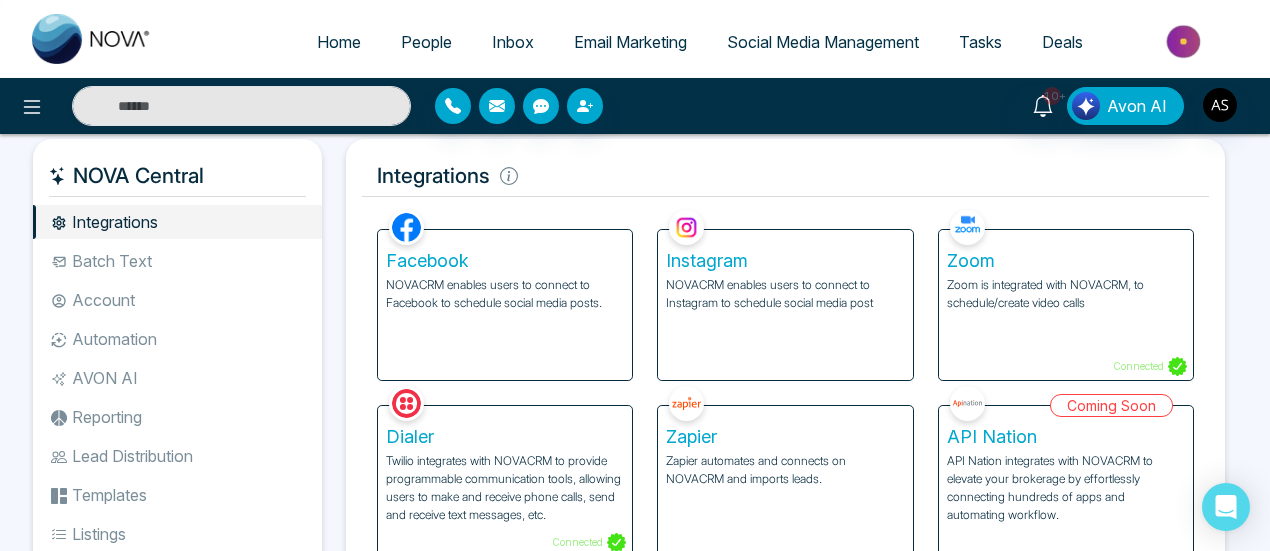 scroll, scrollTop: 0, scrollLeft: 0, axis: both 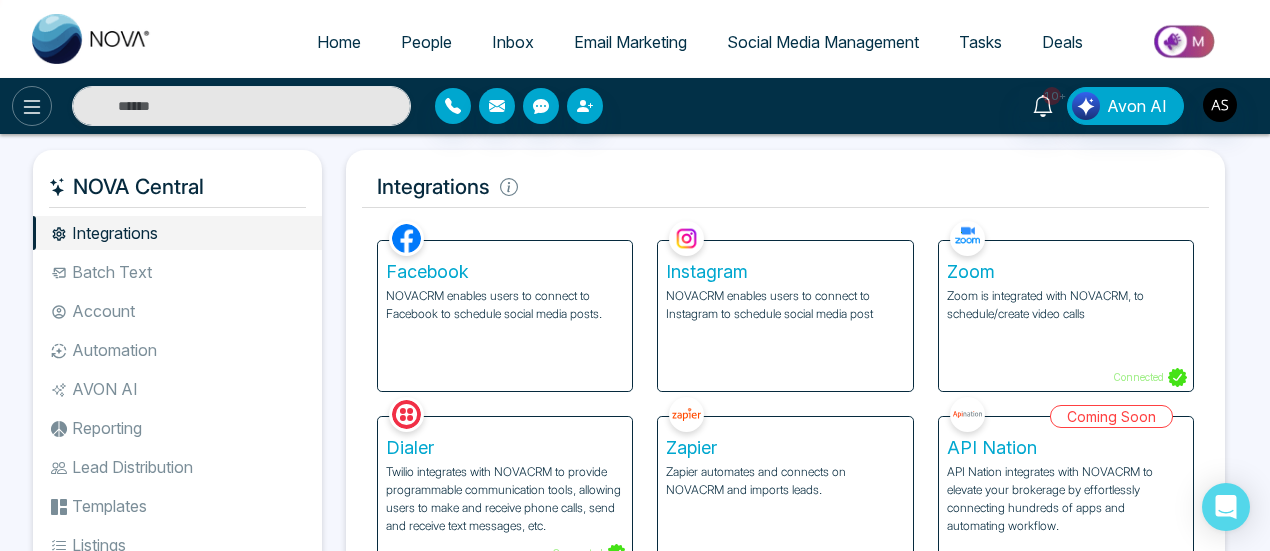 click 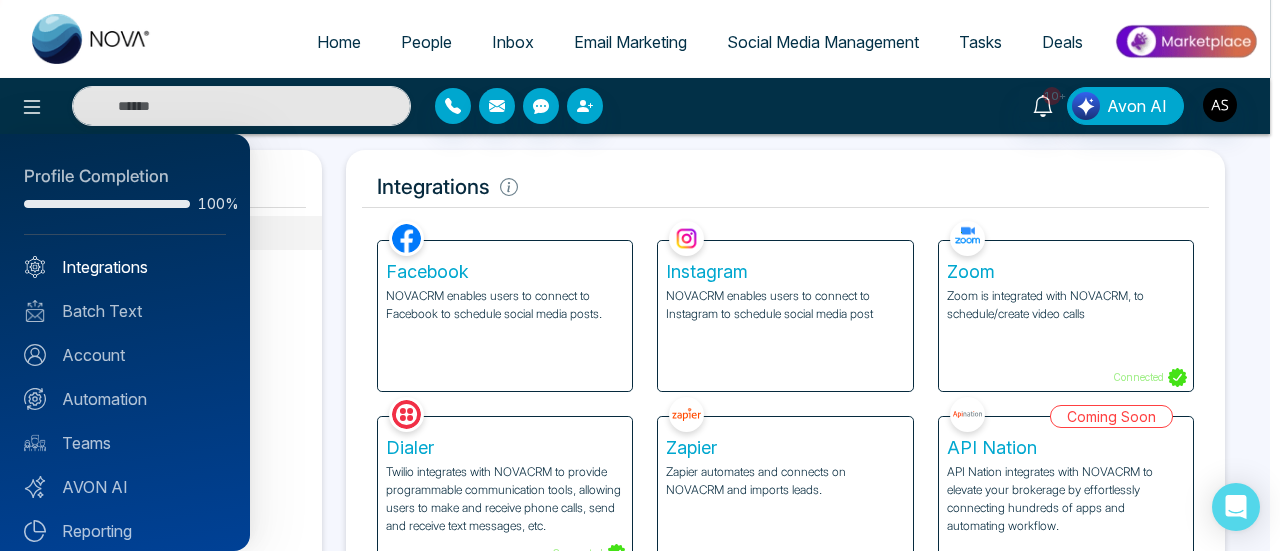 click on "Integrations" at bounding box center (125, 267) 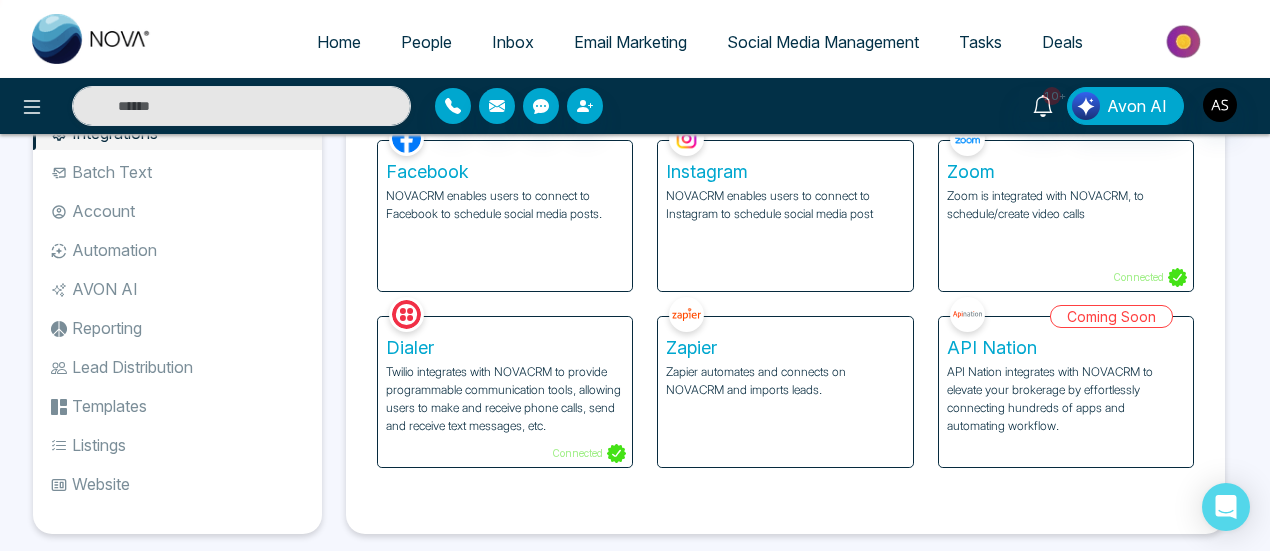 scroll, scrollTop: 90, scrollLeft: 0, axis: vertical 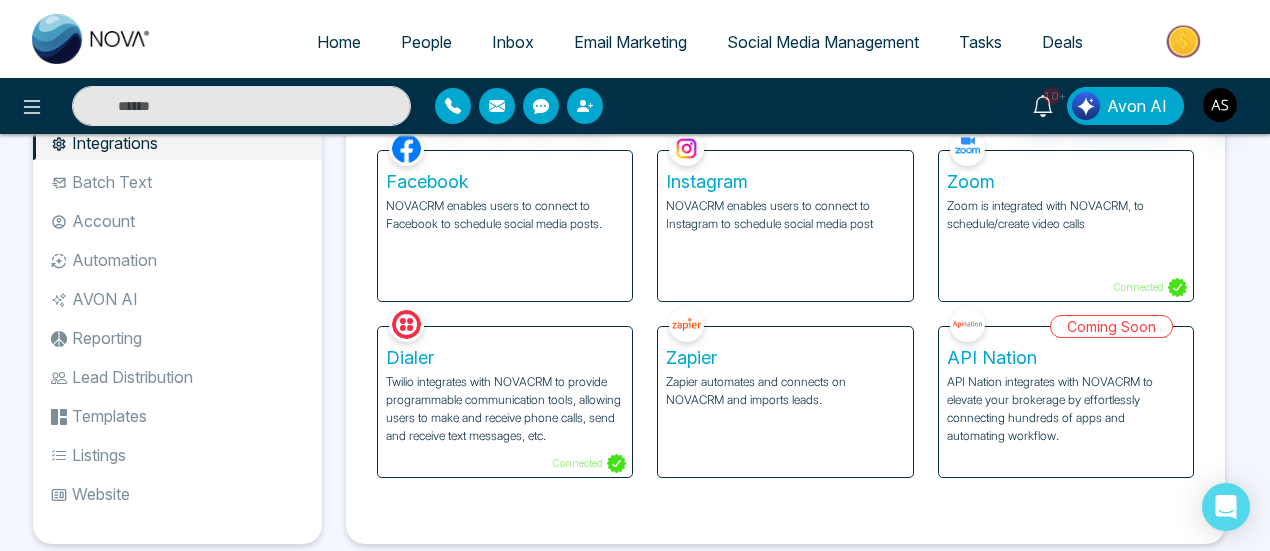click on "Dialer Twilio integrates with NOVACRM to provide programmable communication tools, allowing users to make and receive phone calls, send and receive text messages, etc. Connected" at bounding box center [505, 390] 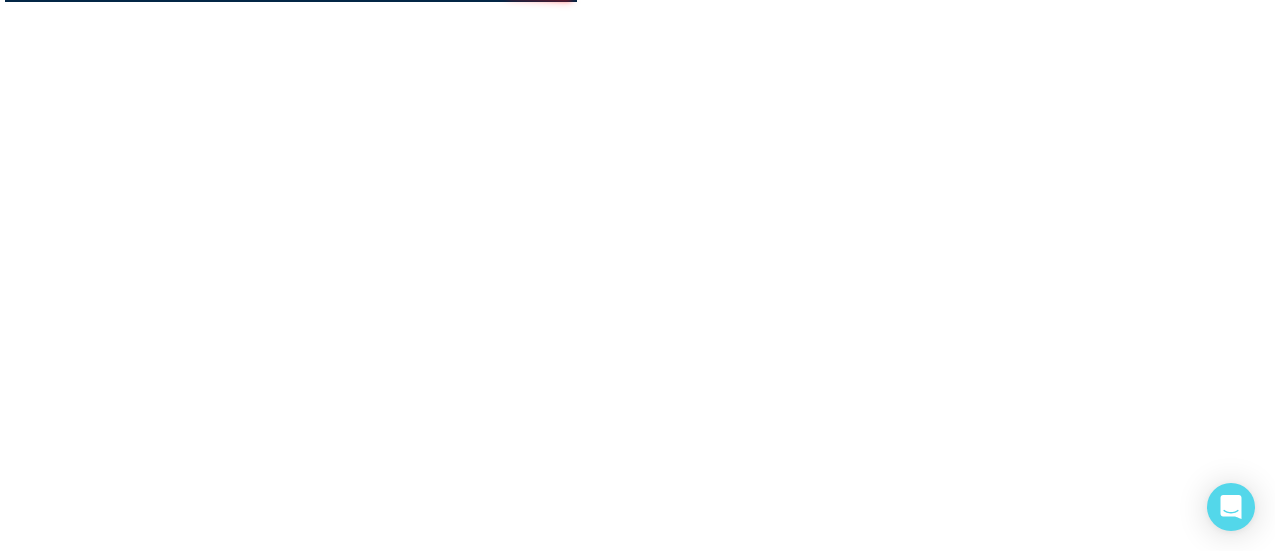 scroll, scrollTop: 0, scrollLeft: 0, axis: both 